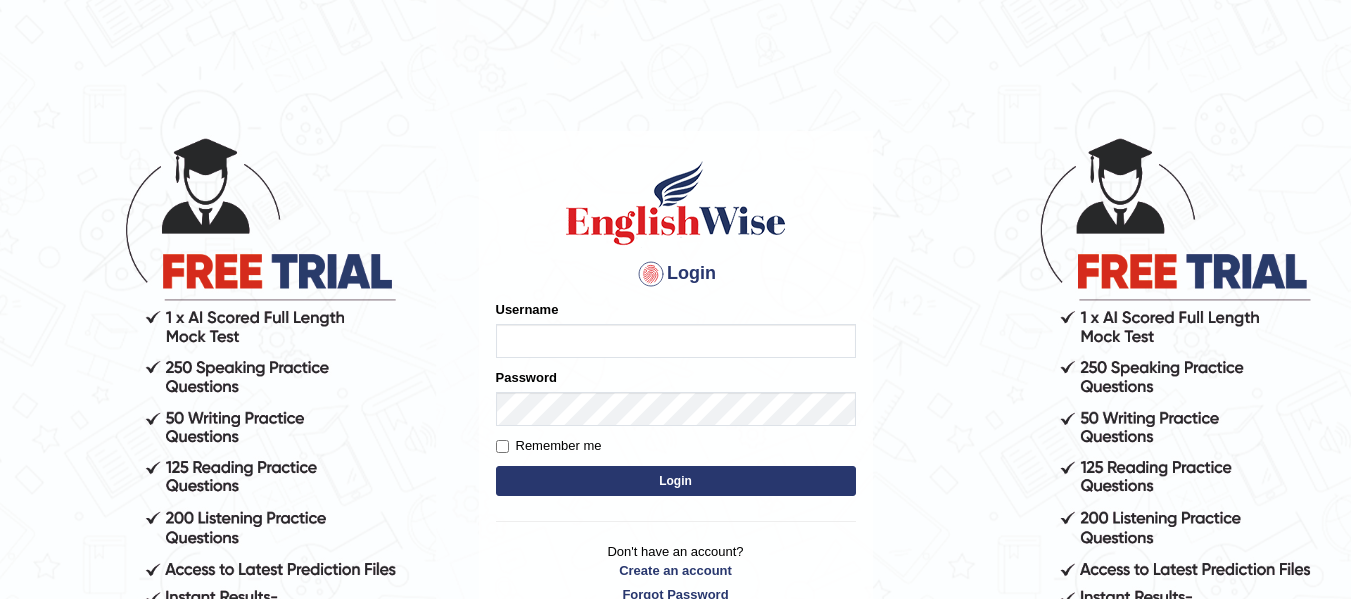 scroll, scrollTop: 0, scrollLeft: 0, axis: both 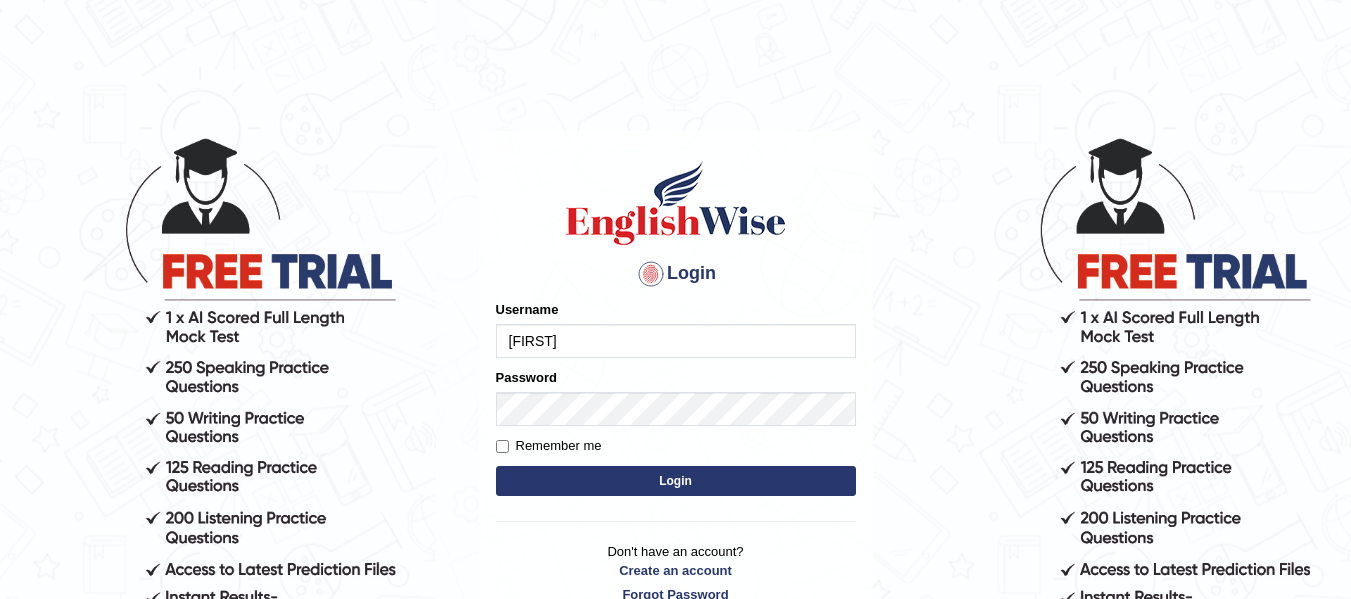 click on "Login" at bounding box center [676, 481] 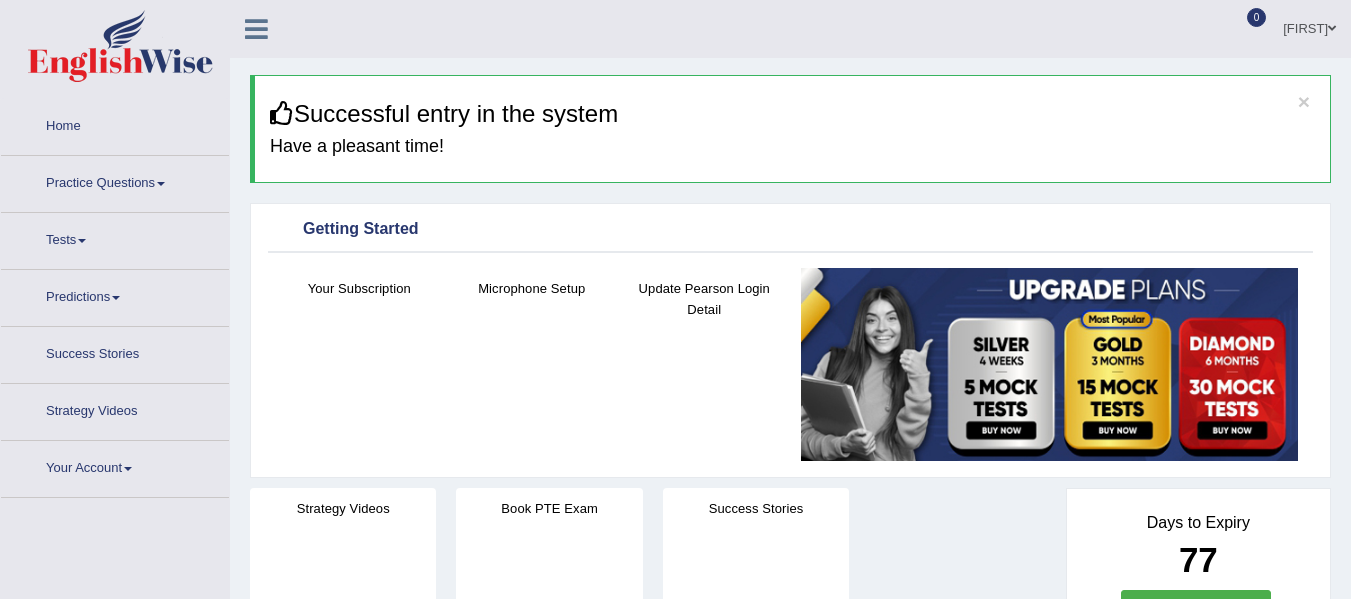scroll, scrollTop: 0, scrollLeft: 0, axis: both 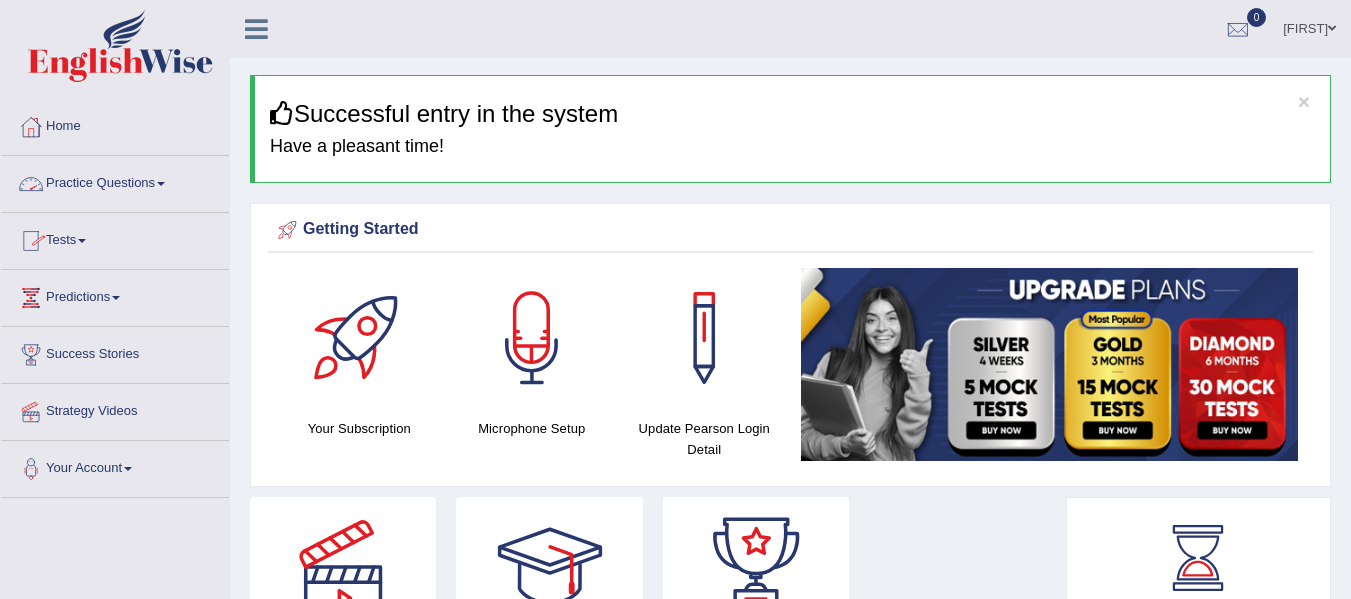 click on "Practice Questions" at bounding box center (115, 181) 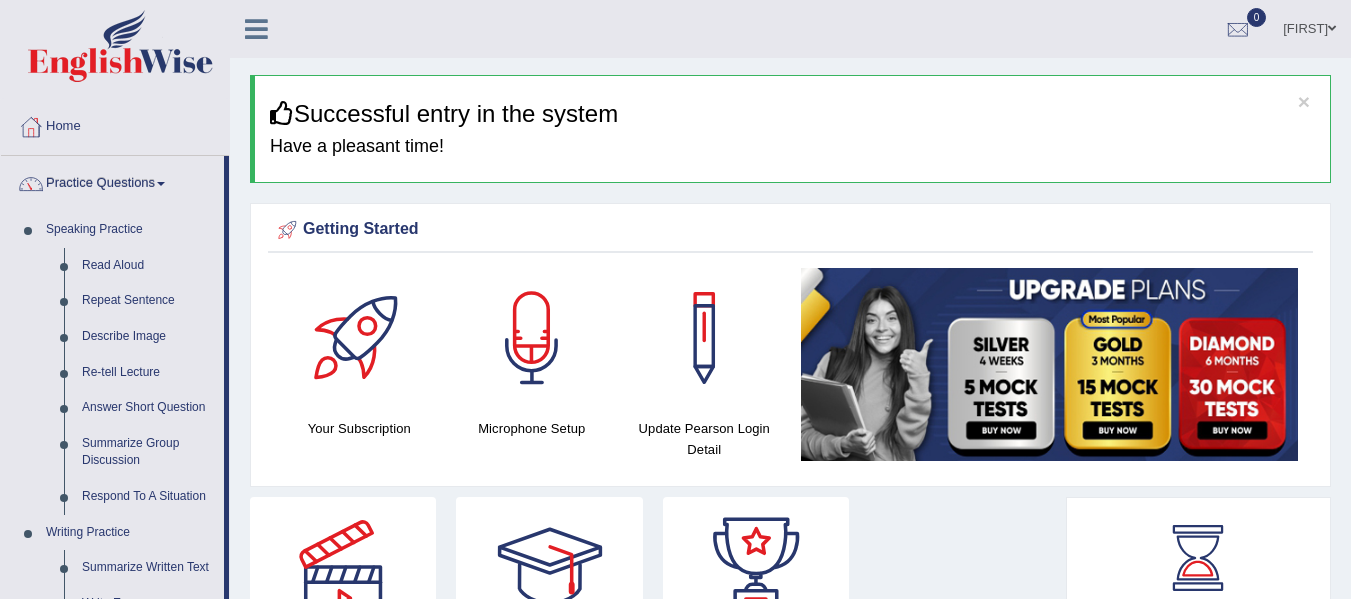 drag, startPoint x: 228, startPoint y: 316, endPoint x: 259, endPoint y: 448, distance: 135.5913 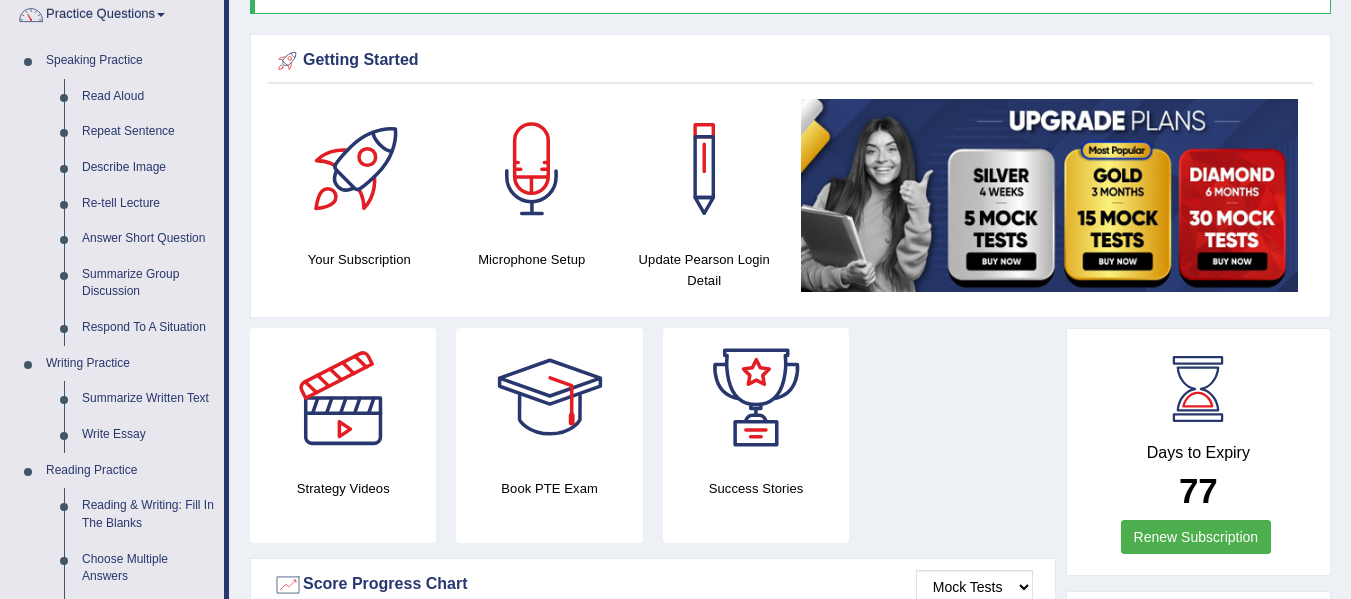 scroll, scrollTop: 185, scrollLeft: 0, axis: vertical 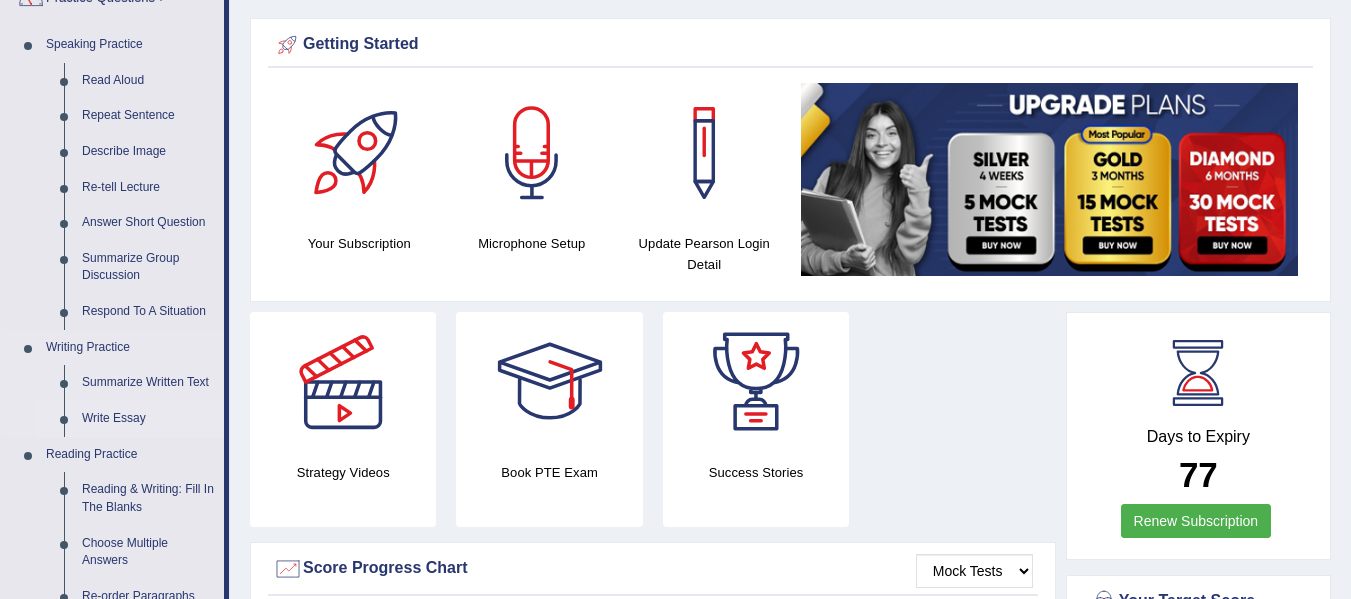 click on "Write Essay" at bounding box center (148, 419) 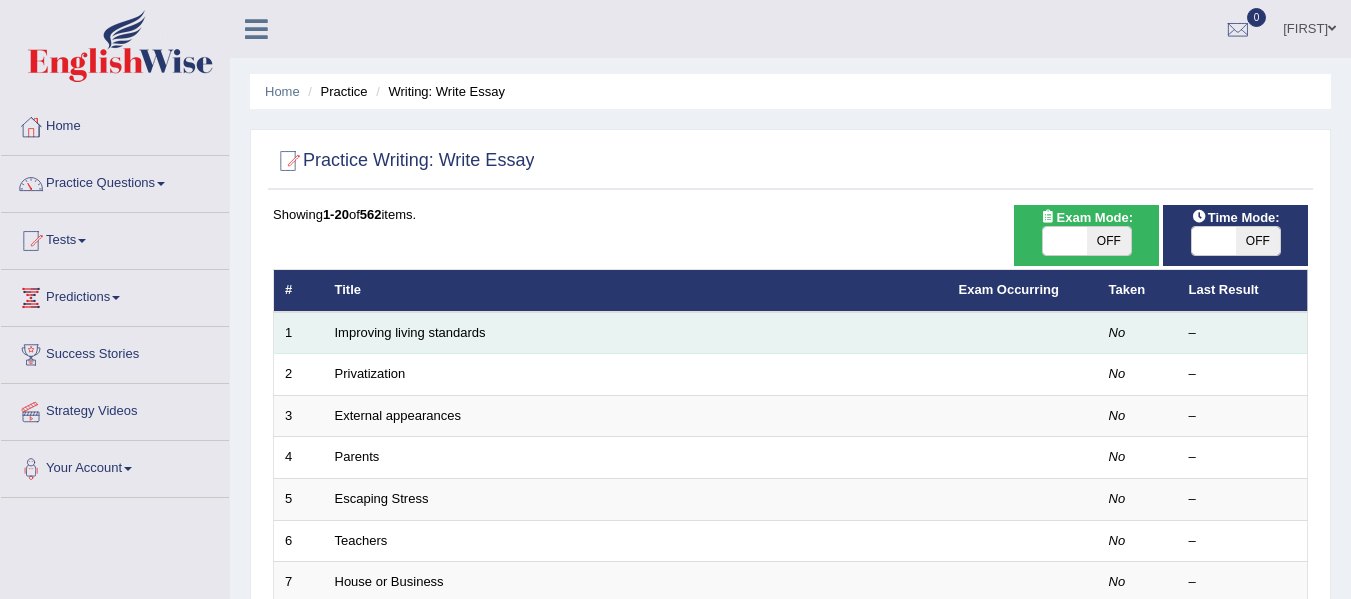 scroll, scrollTop: 0, scrollLeft: 0, axis: both 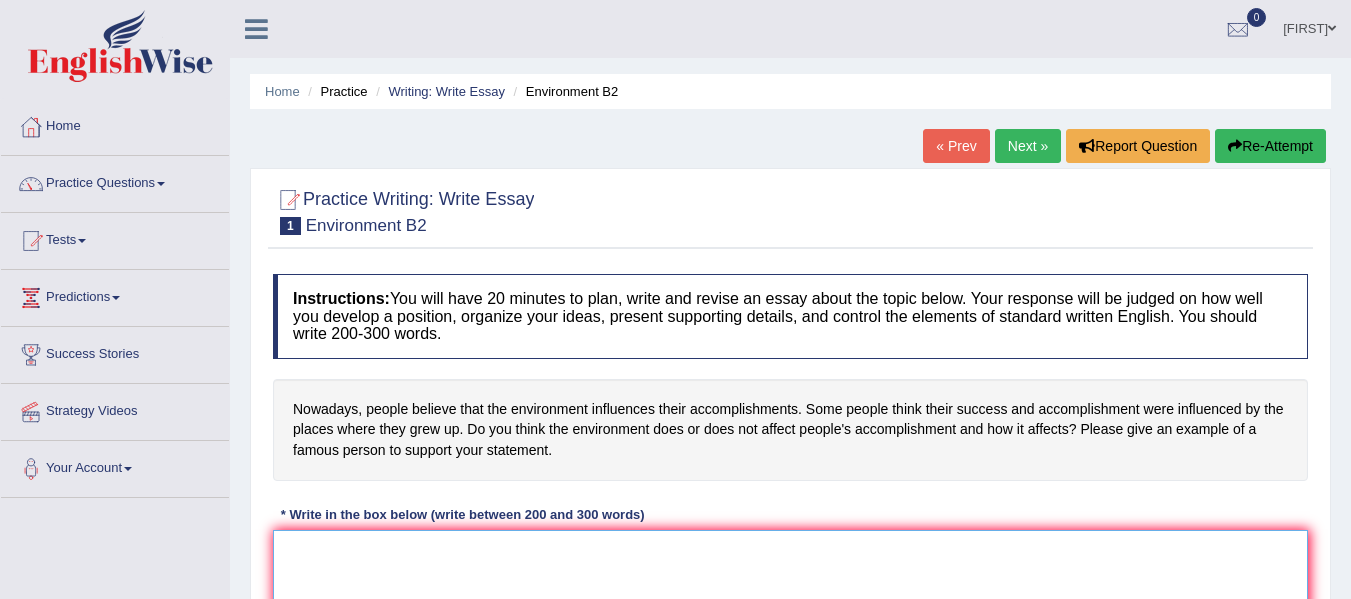click at bounding box center [790, 627] 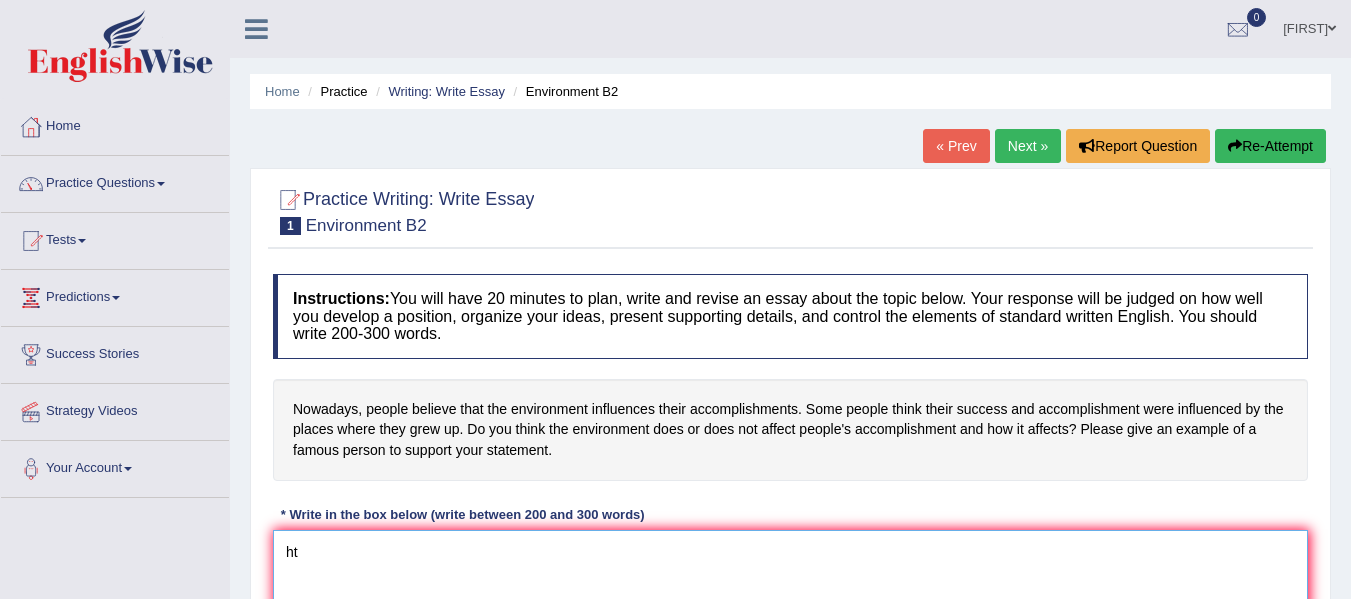 type on "h" 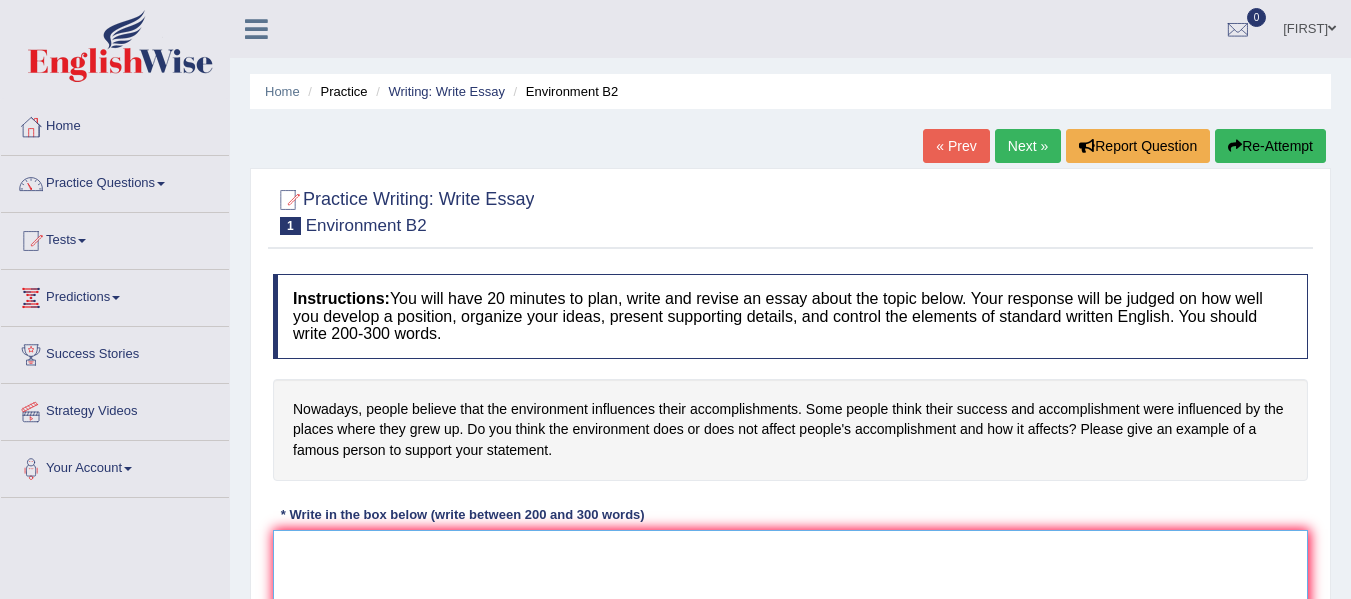 click at bounding box center (790, 627) 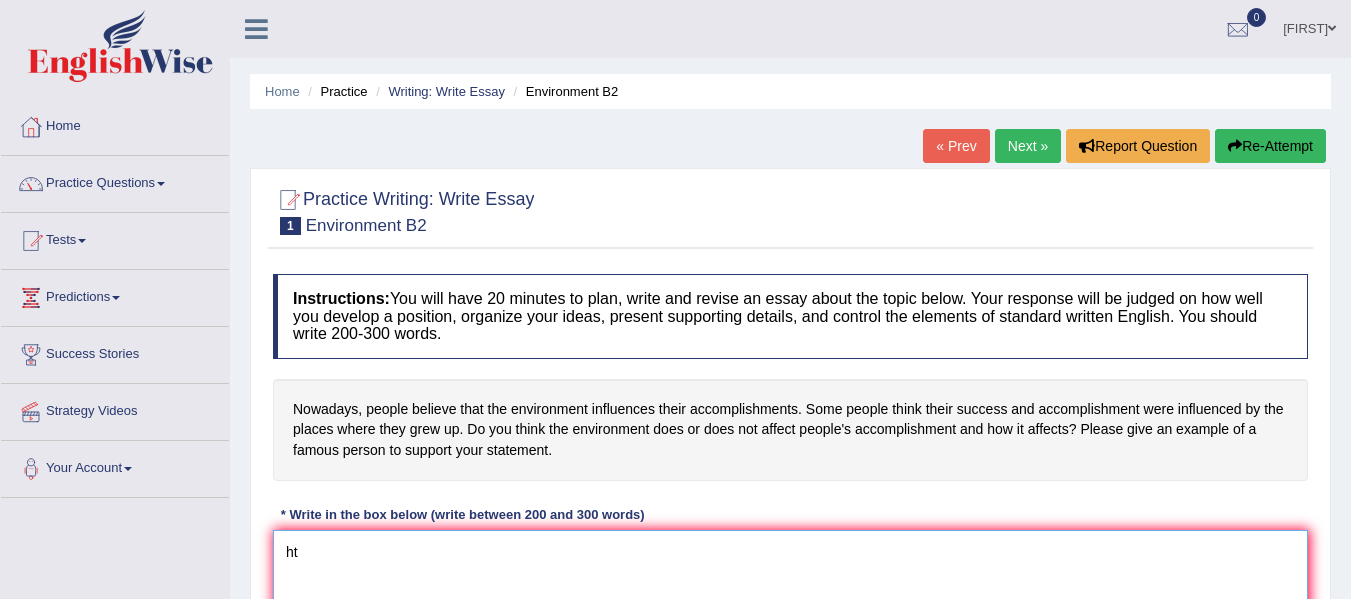 type on "h" 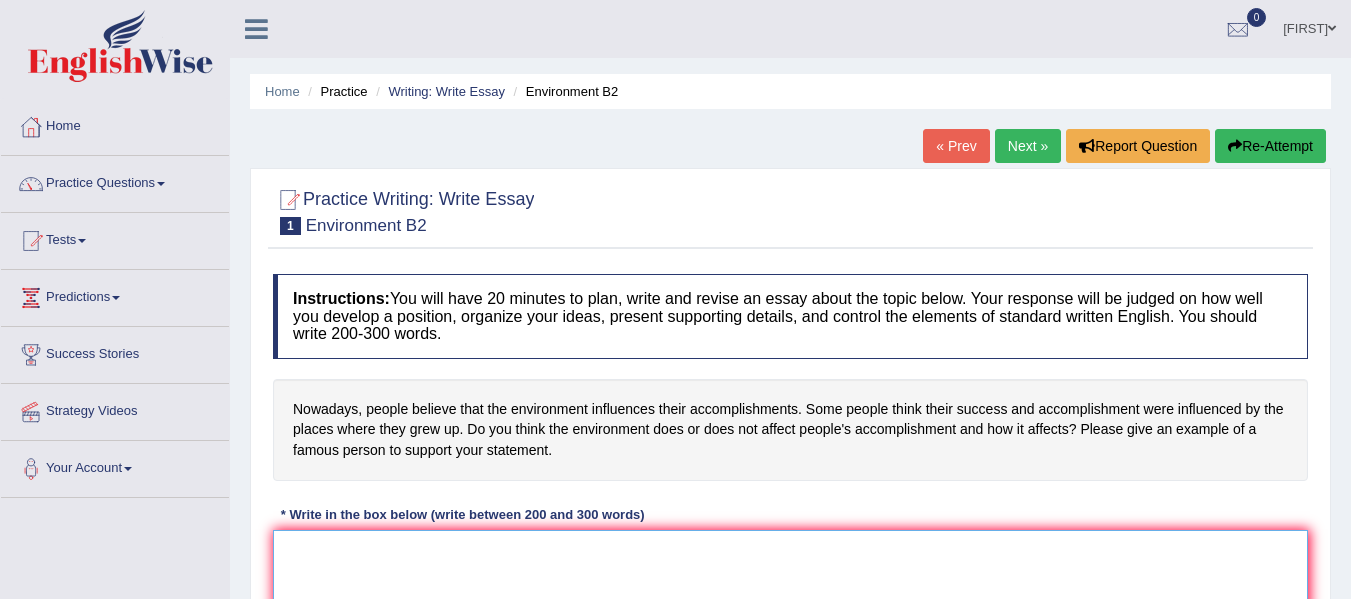 click at bounding box center (790, 627) 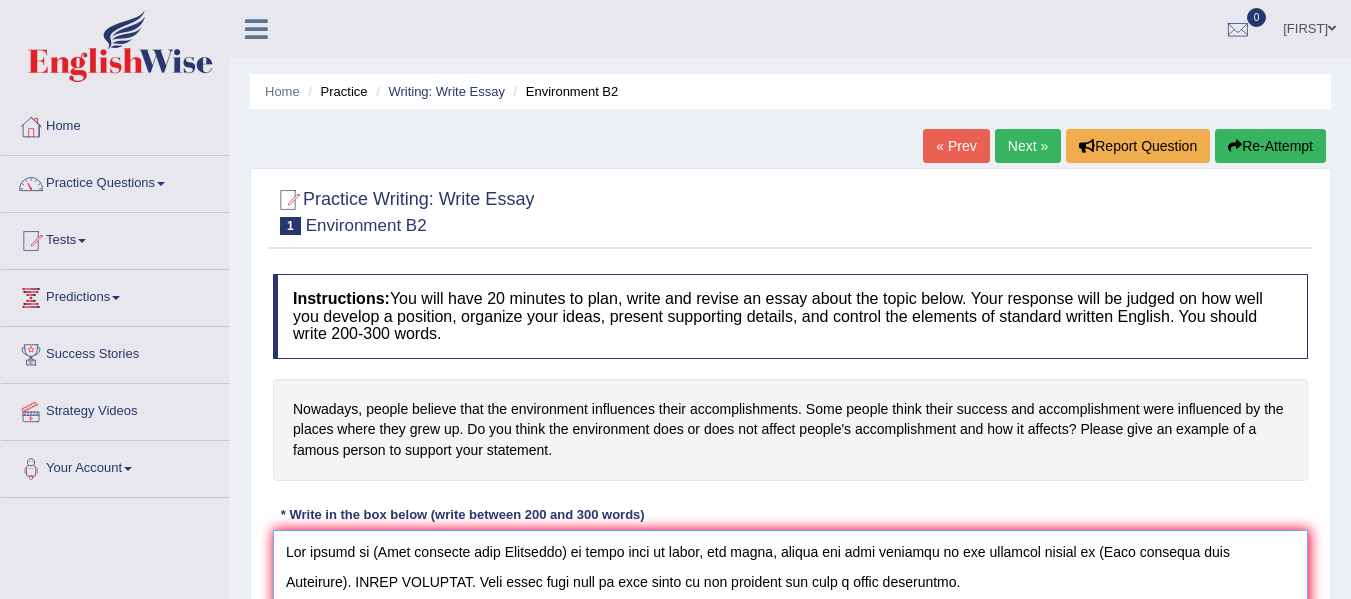 scroll, scrollTop: 78, scrollLeft: 0, axis: vertical 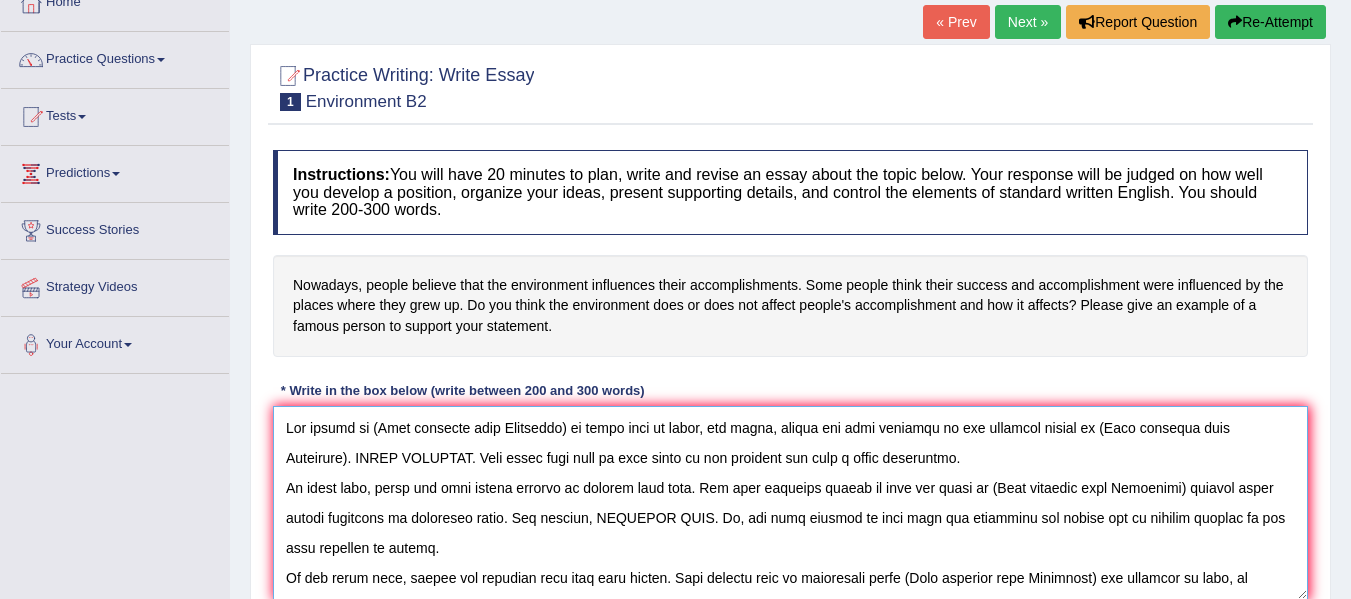 click at bounding box center [790, 503] 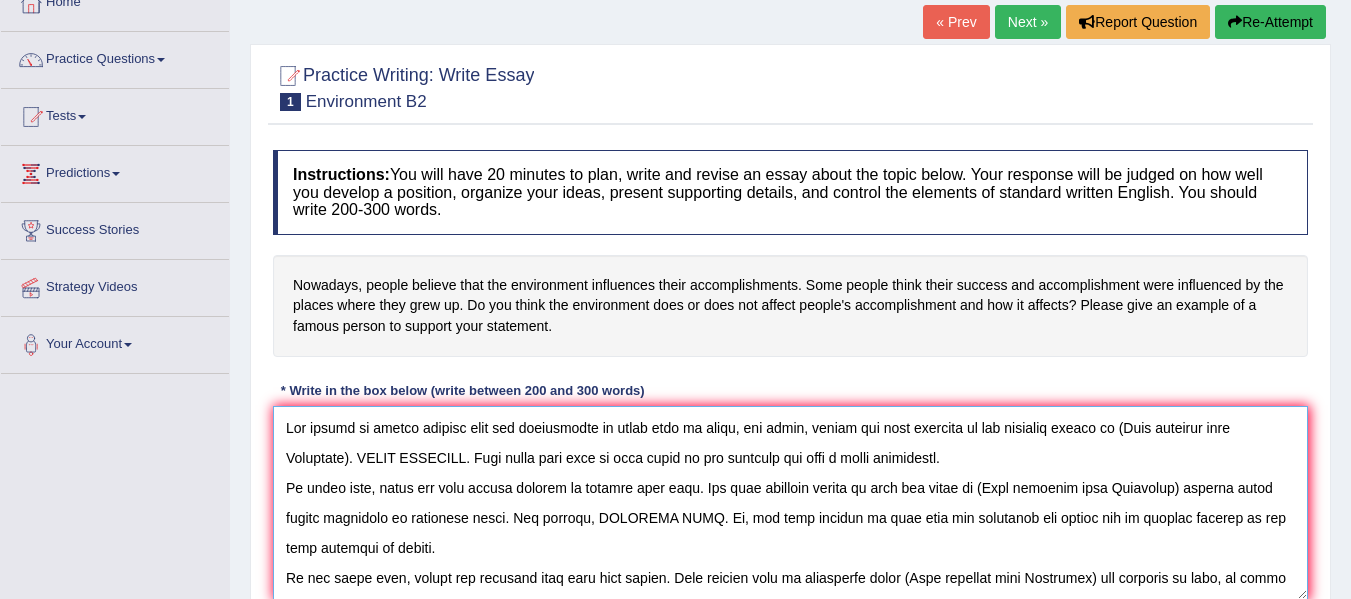click at bounding box center [790, 503] 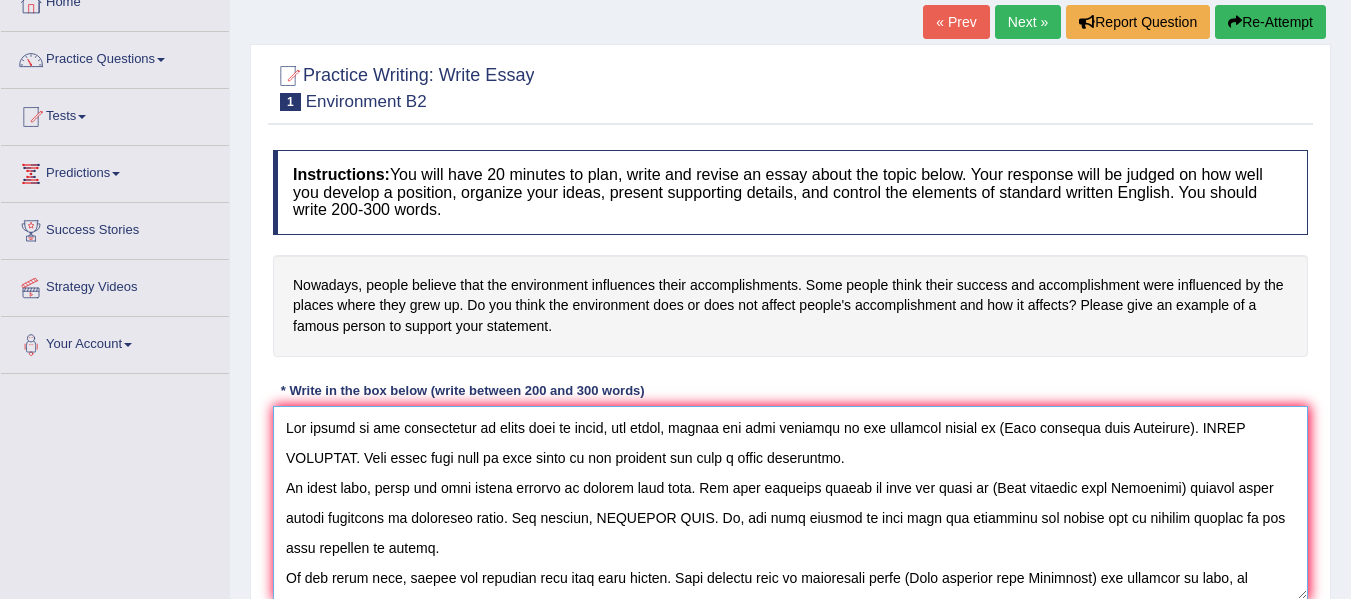 click at bounding box center (790, 503) 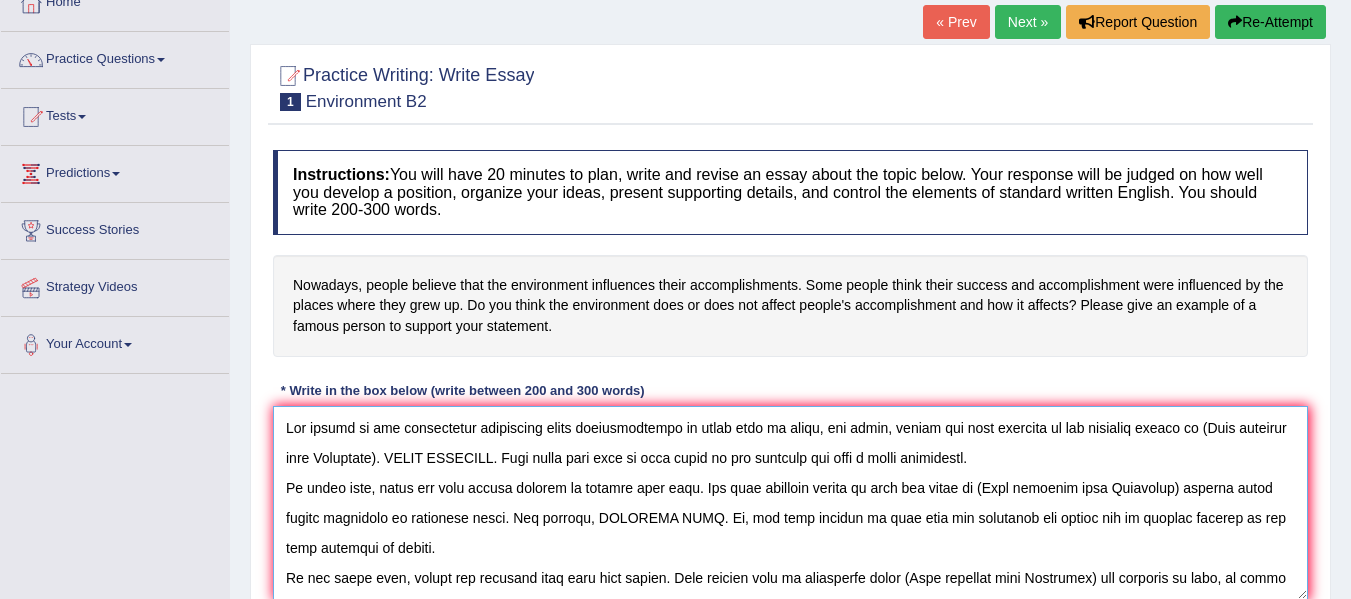 click at bounding box center (790, 503) 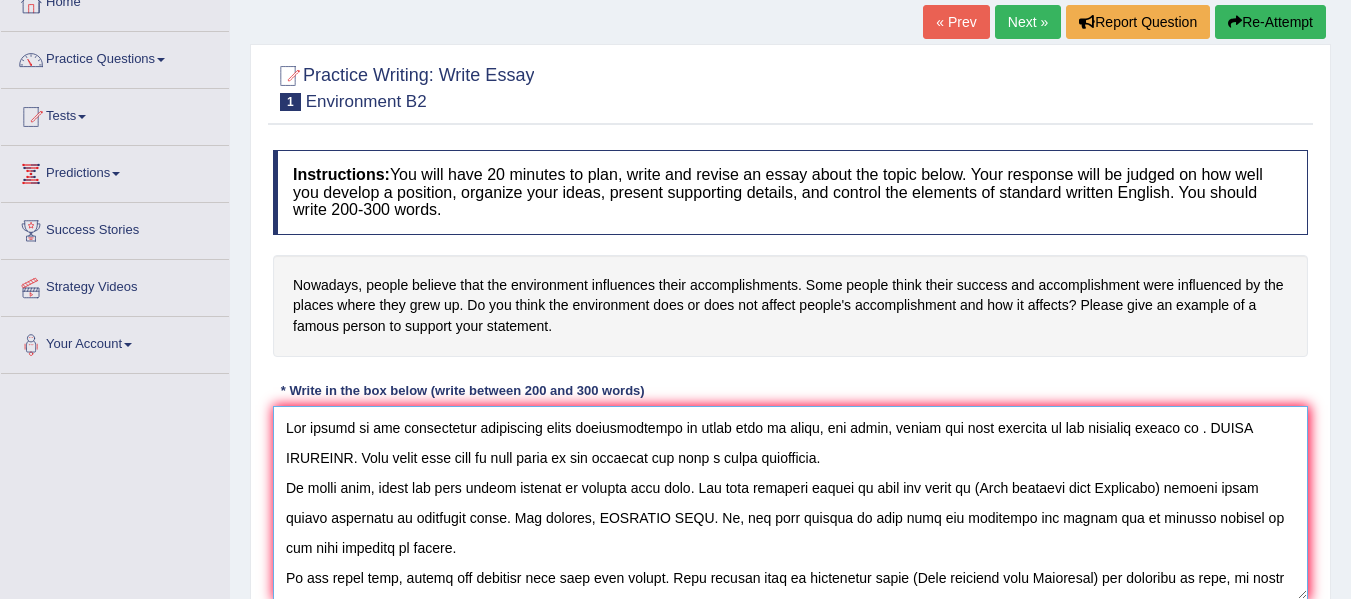 paste on "the environment influences their accomplishment" 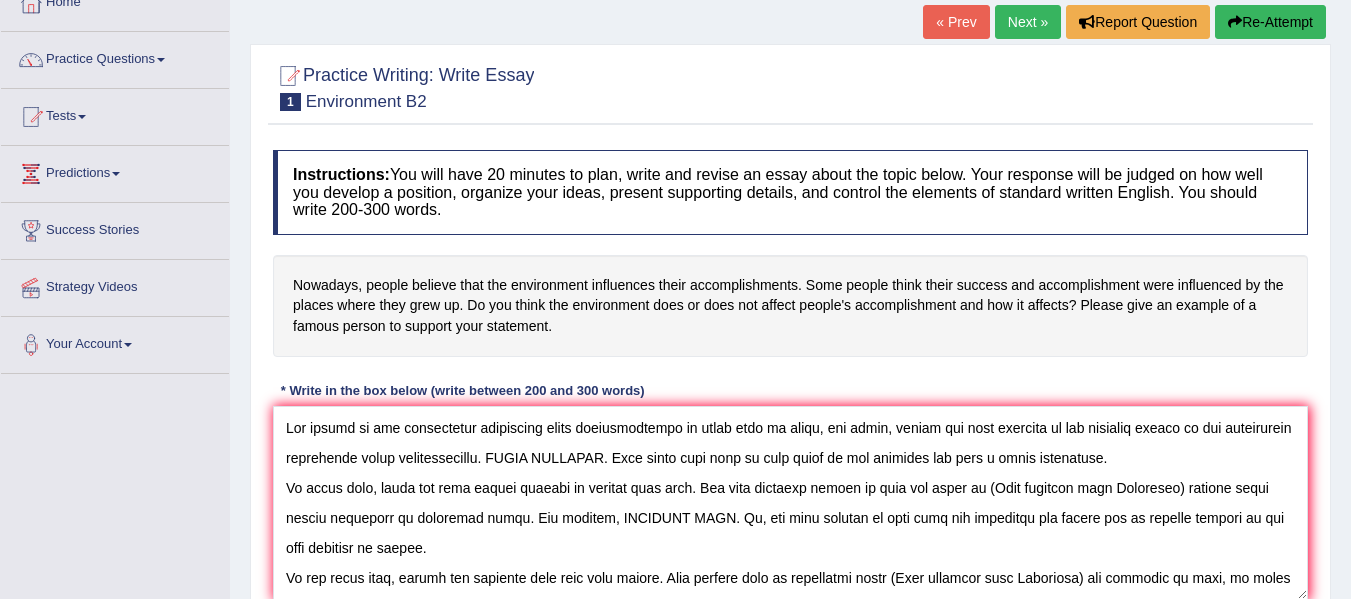 drag, startPoint x: 366, startPoint y: 285, endPoint x: 800, endPoint y: 313, distance: 434.90228 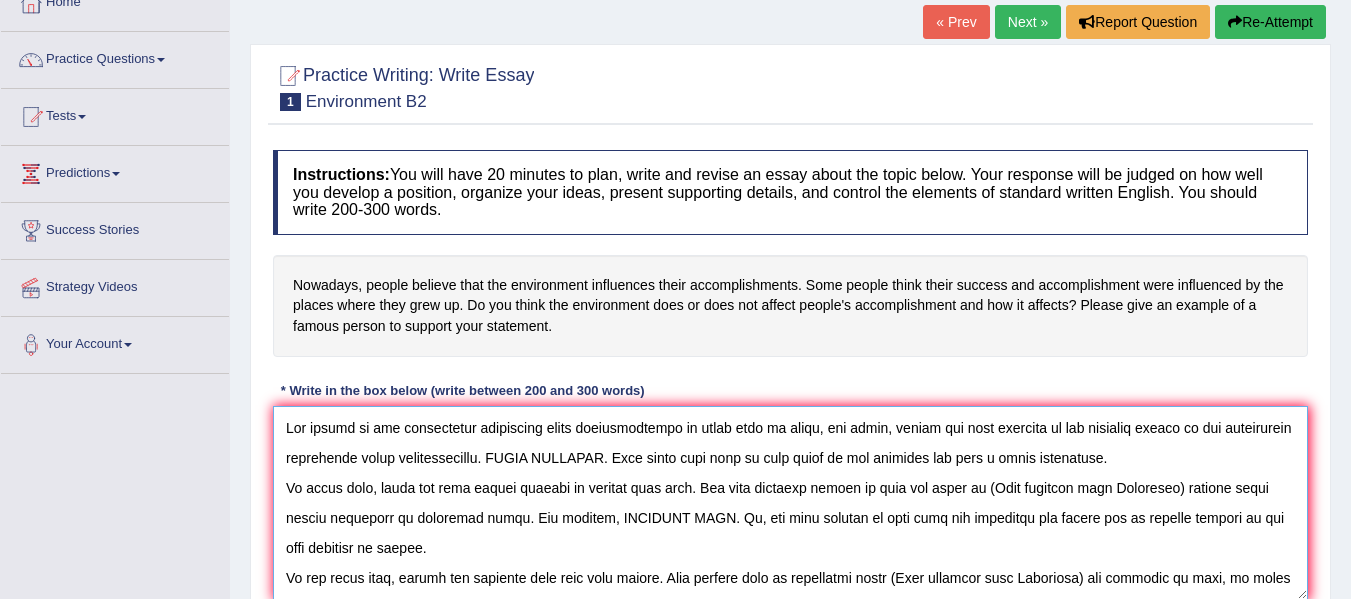 click at bounding box center (790, 503) 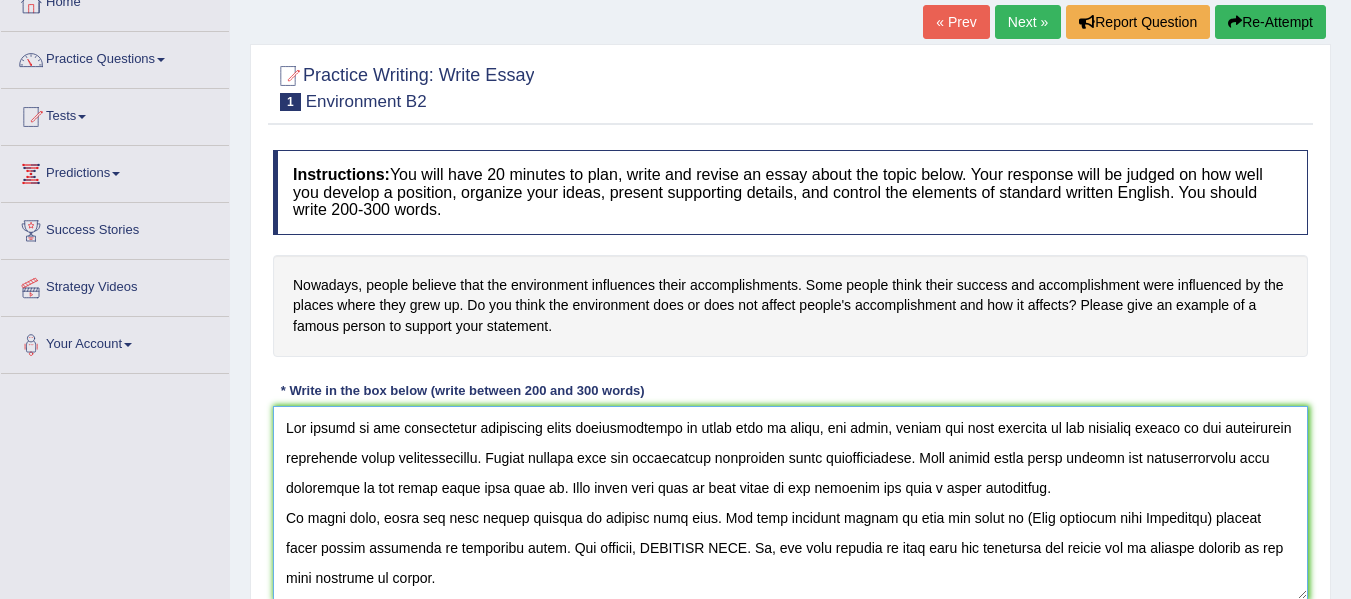 click at bounding box center [790, 503] 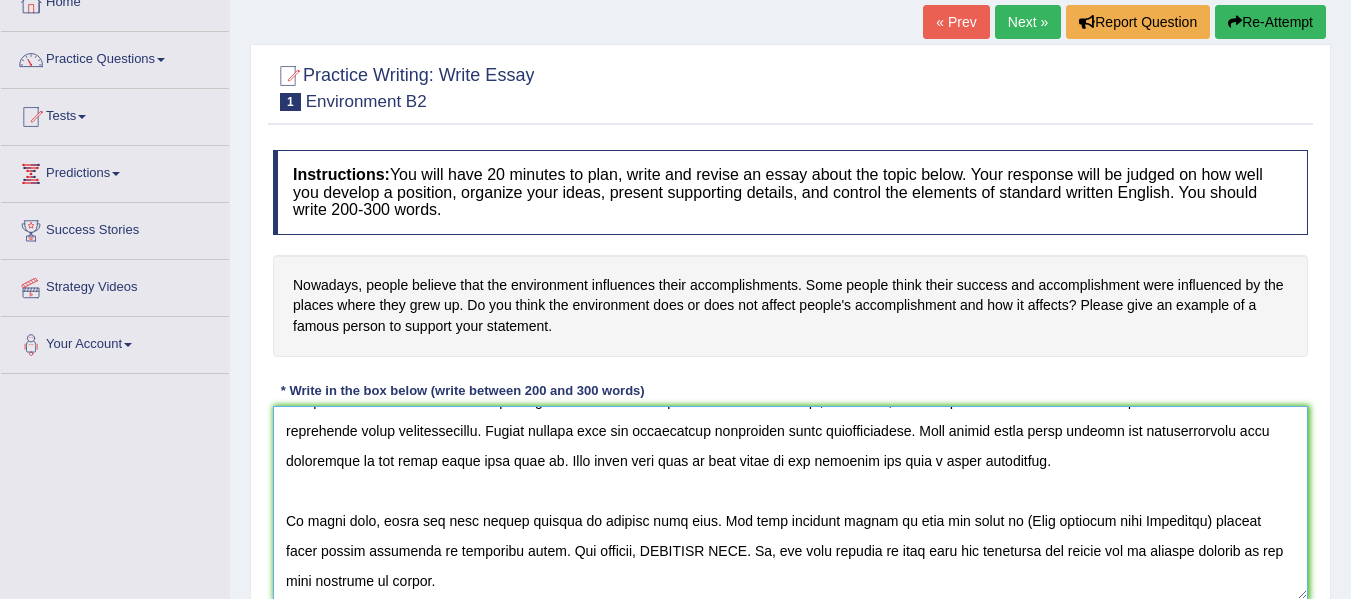 scroll, scrollTop: 0, scrollLeft: 0, axis: both 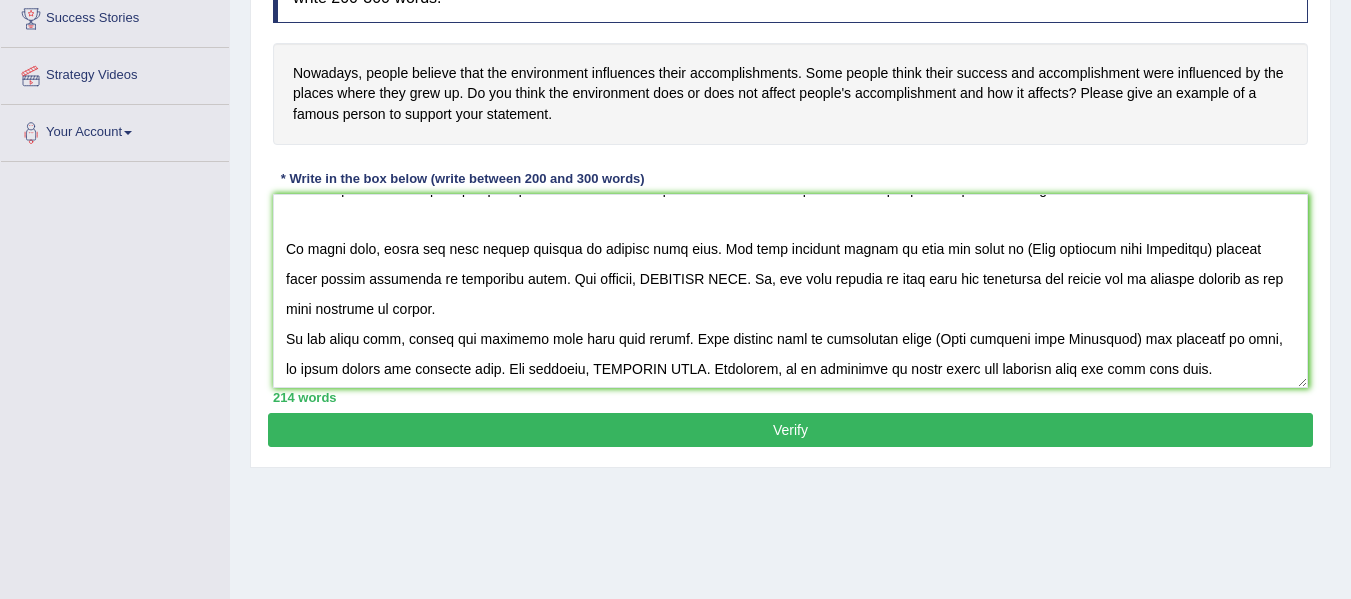 drag, startPoint x: 1308, startPoint y: 288, endPoint x: 1304, endPoint y: 235, distance: 53.15073 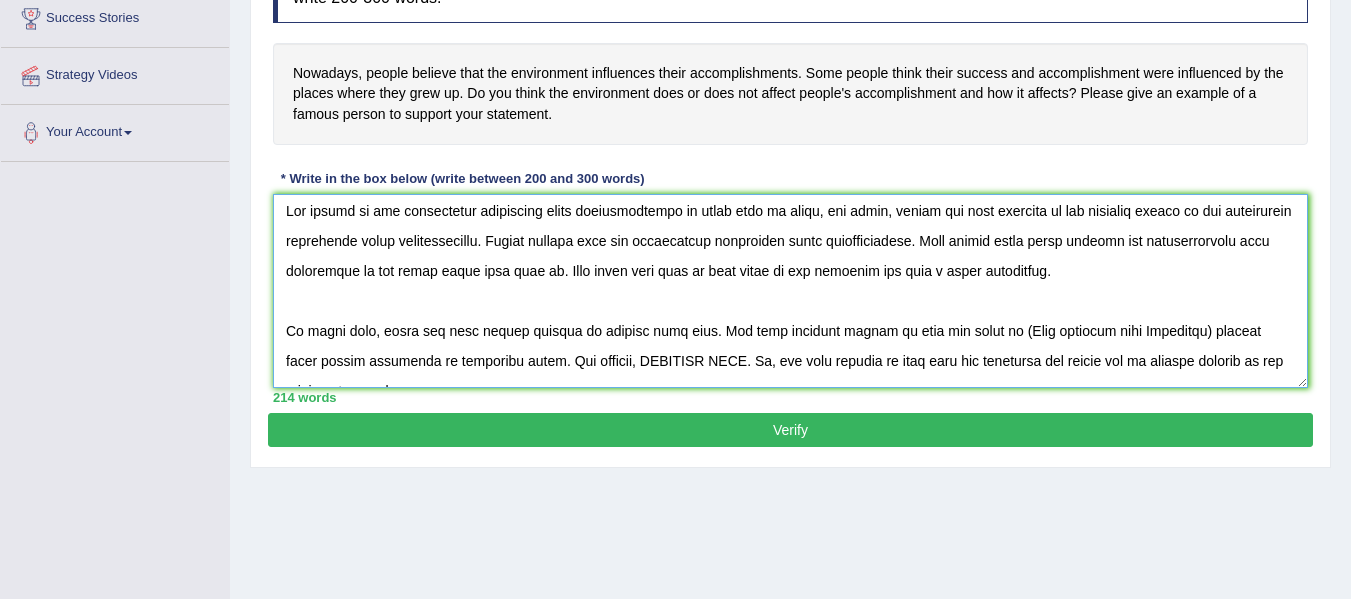 scroll, scrollTop: 0, scrollLeft: 0, axis: both 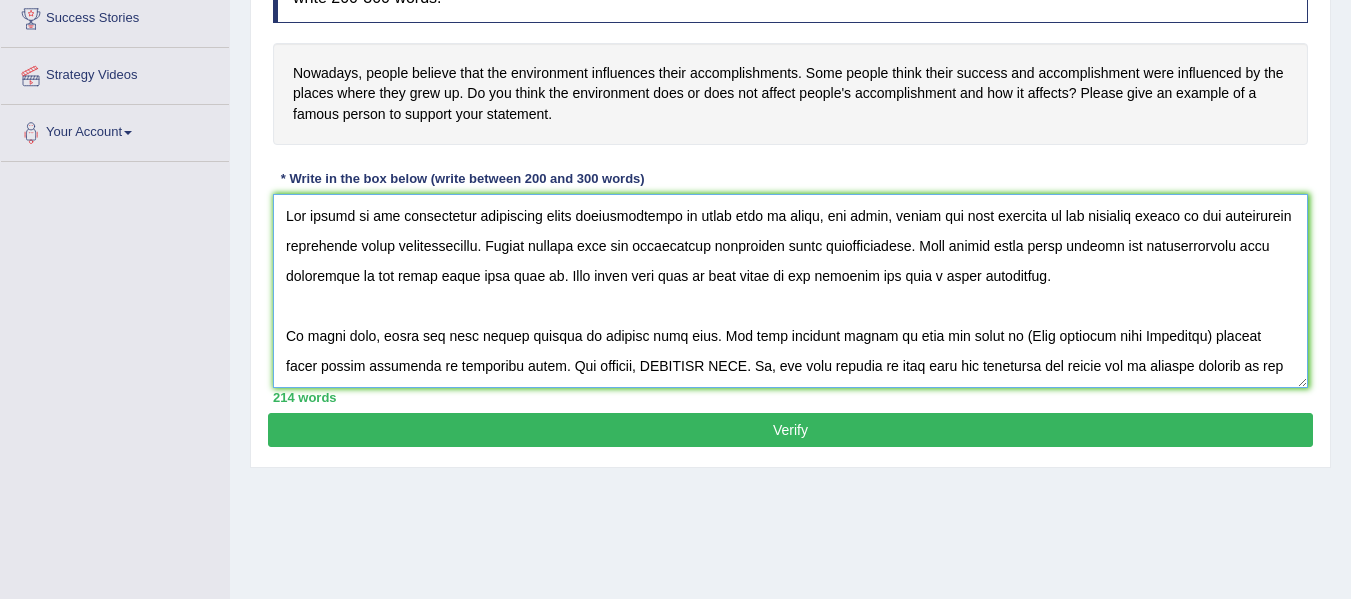 drag, startPoint x: 375, startPoint y: 213, endPoint x: 677, endPoint y: 203, distance: 302.16553 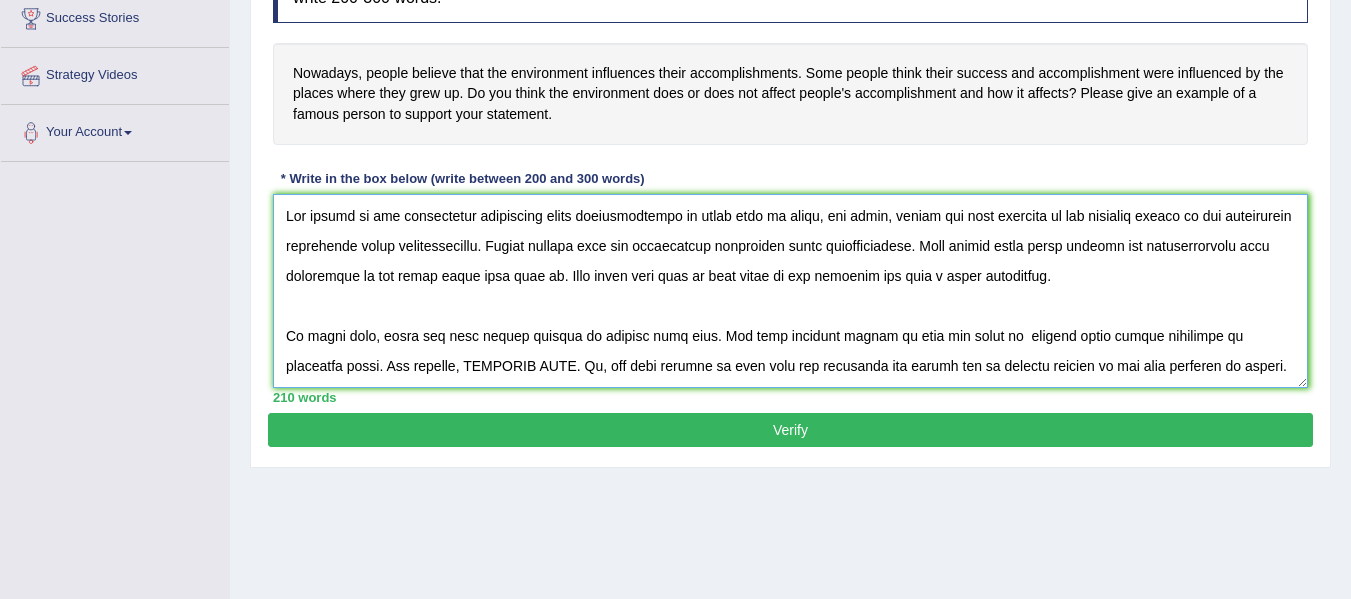 paste on "the environment influences their accomplishment" 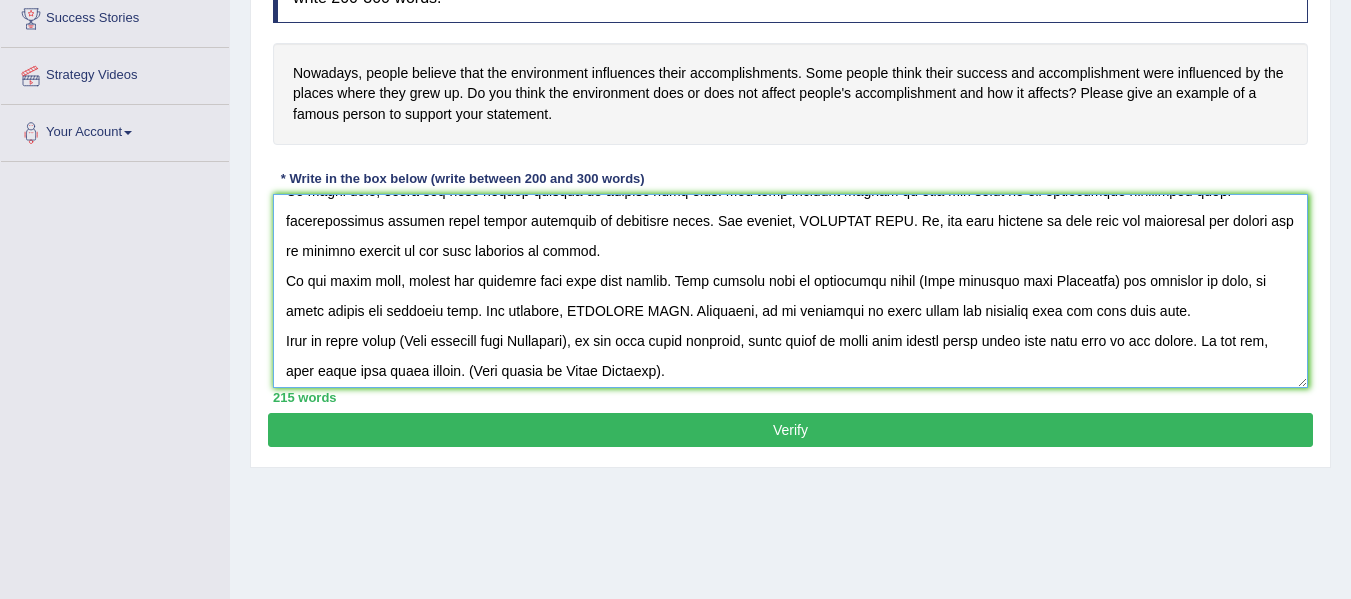 scroll, scrollTop: 150, scrollLeft: 0, axis: vertical 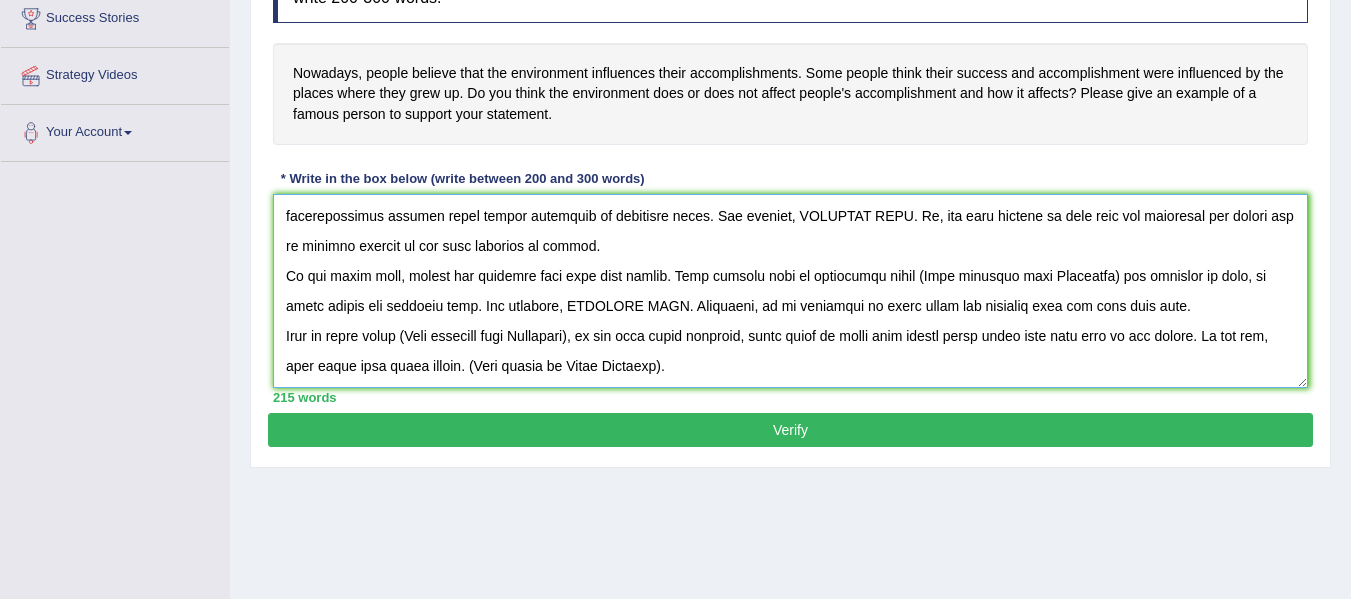 drag, startPoint x: 1104, startPoint y: 275, endPoint x: 902, endPoint y: 278, distance: 202.02228 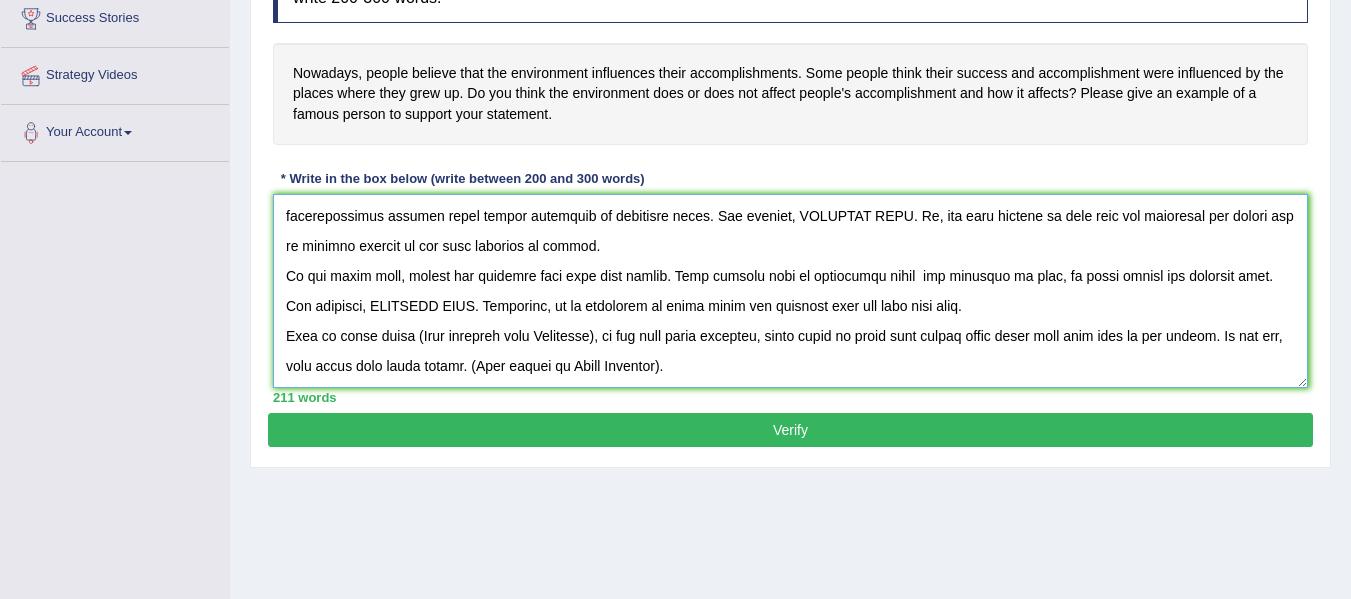 paste on "the environment influences their accomplishment" 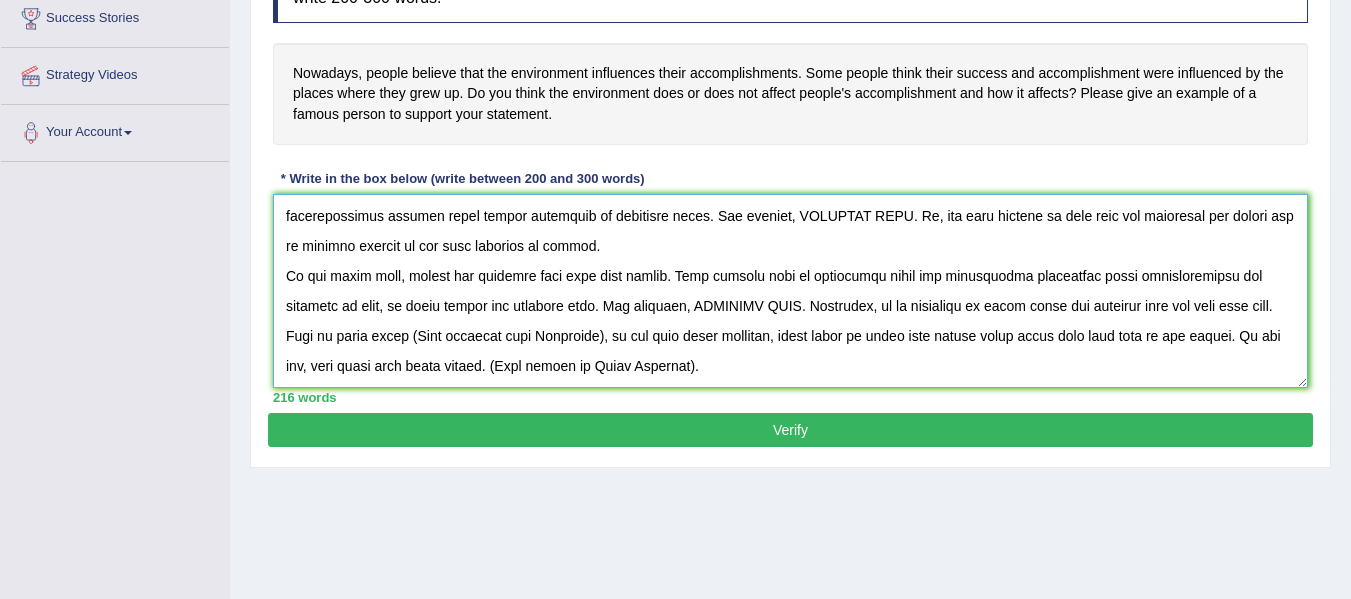 click at bounding box center (790, 291) 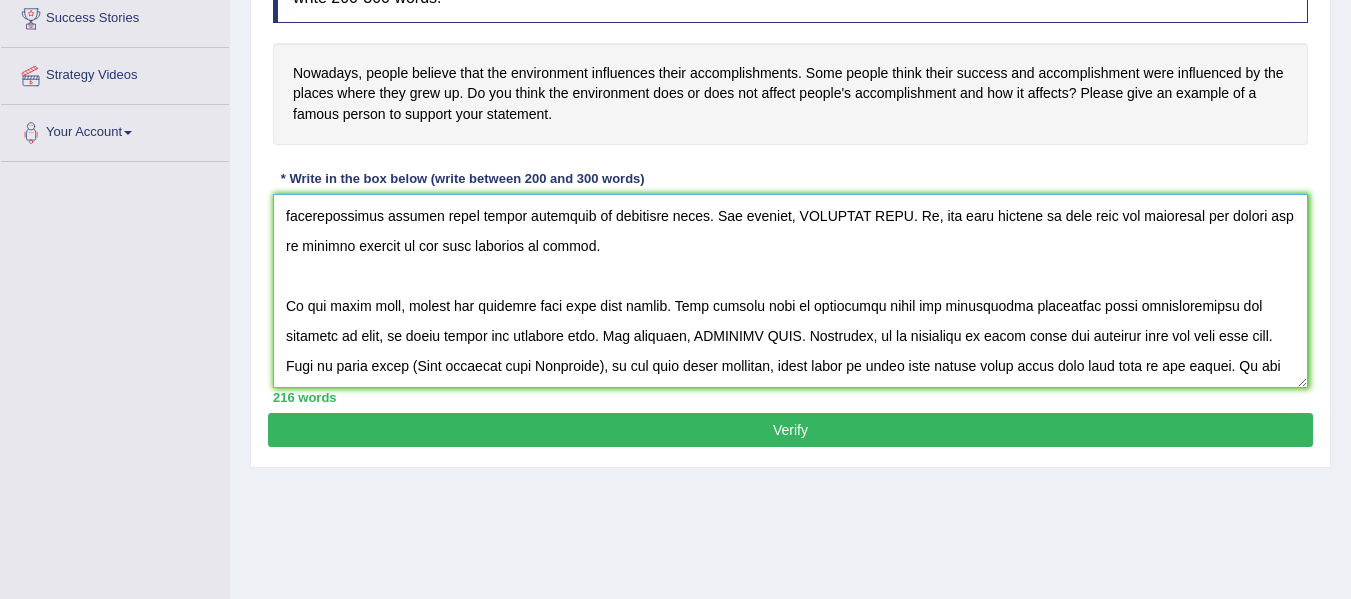 scroll, scrollTop: 180, scrollLeft: 0, axis: vertical 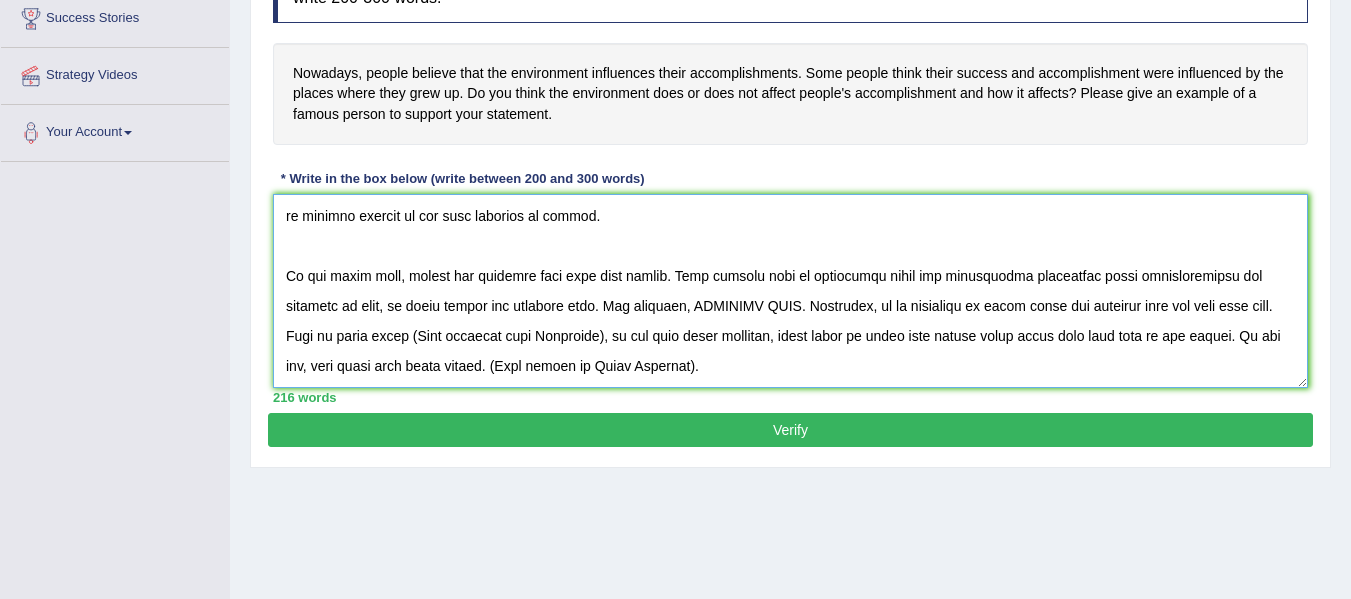 click at bounding box center [790, 291] 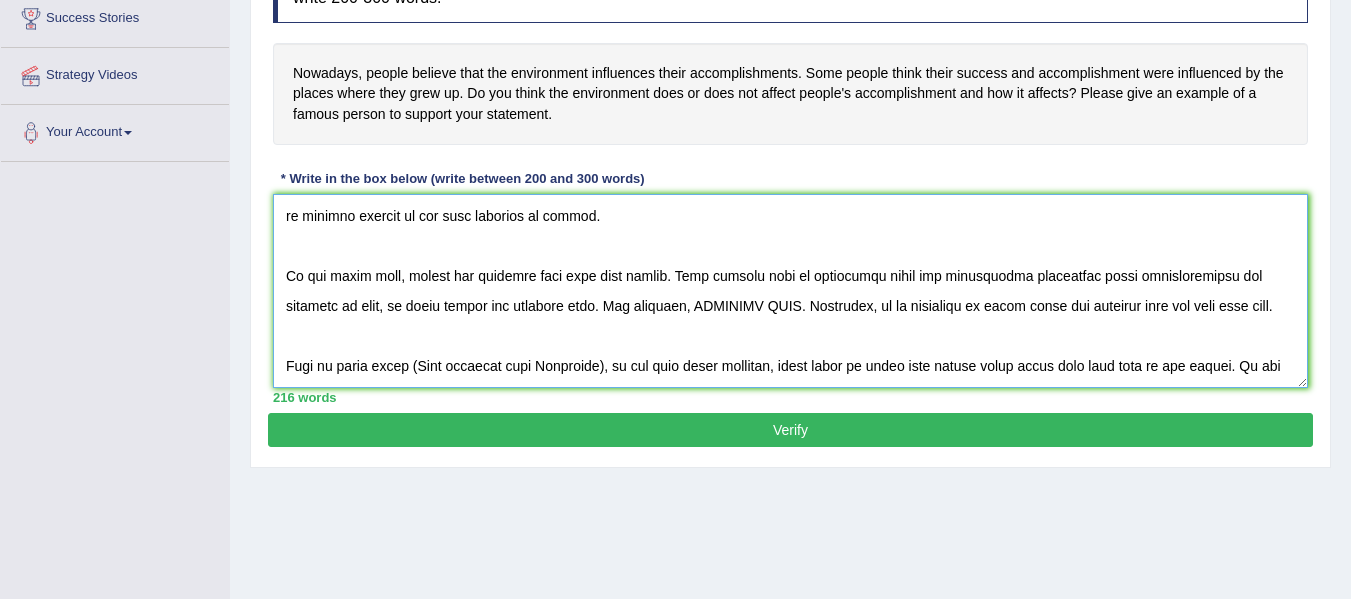 scroll, scrollTop: 210, scrollLeft: 0, axis: vertical 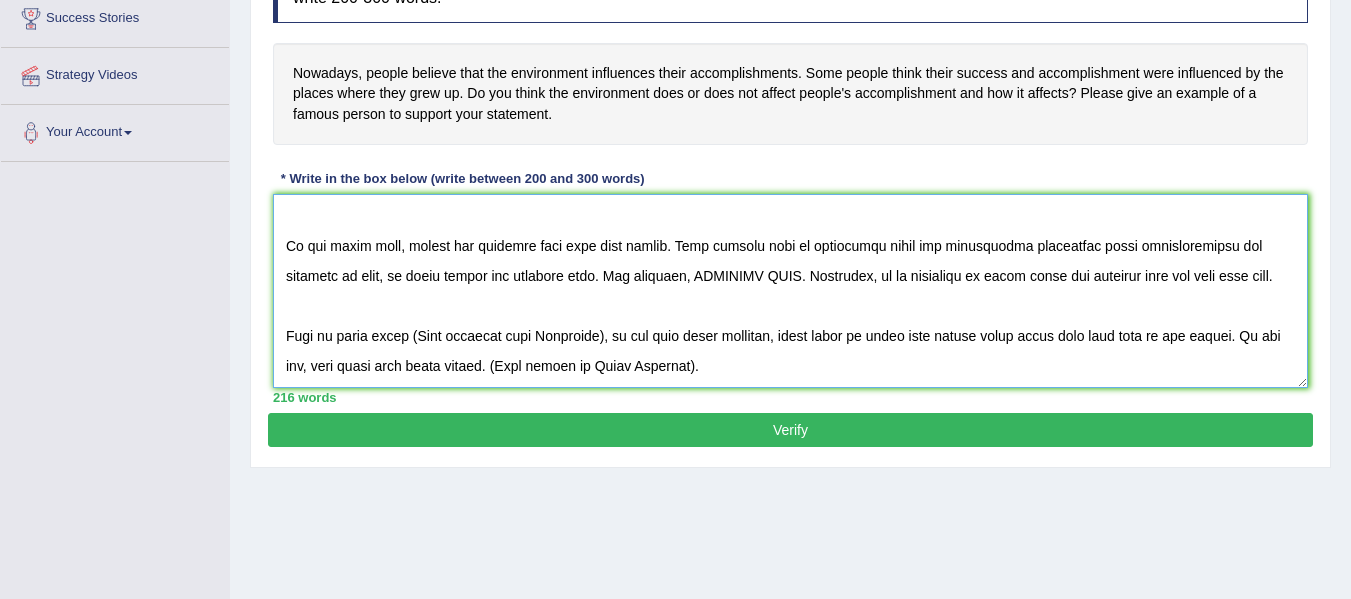 drag, startPoint x: 621, startPoint y: 361, endPoint x: 471, endPoint y: 378, distance: 150.96027 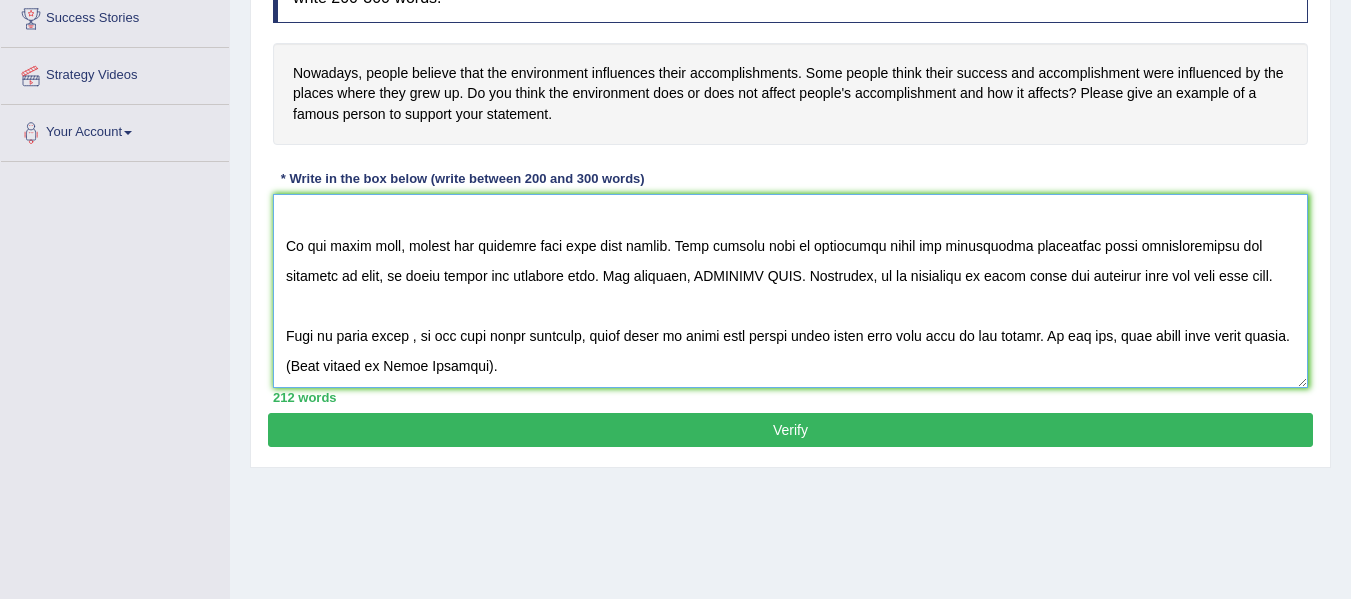paste on "the environment influences their accomplishment" 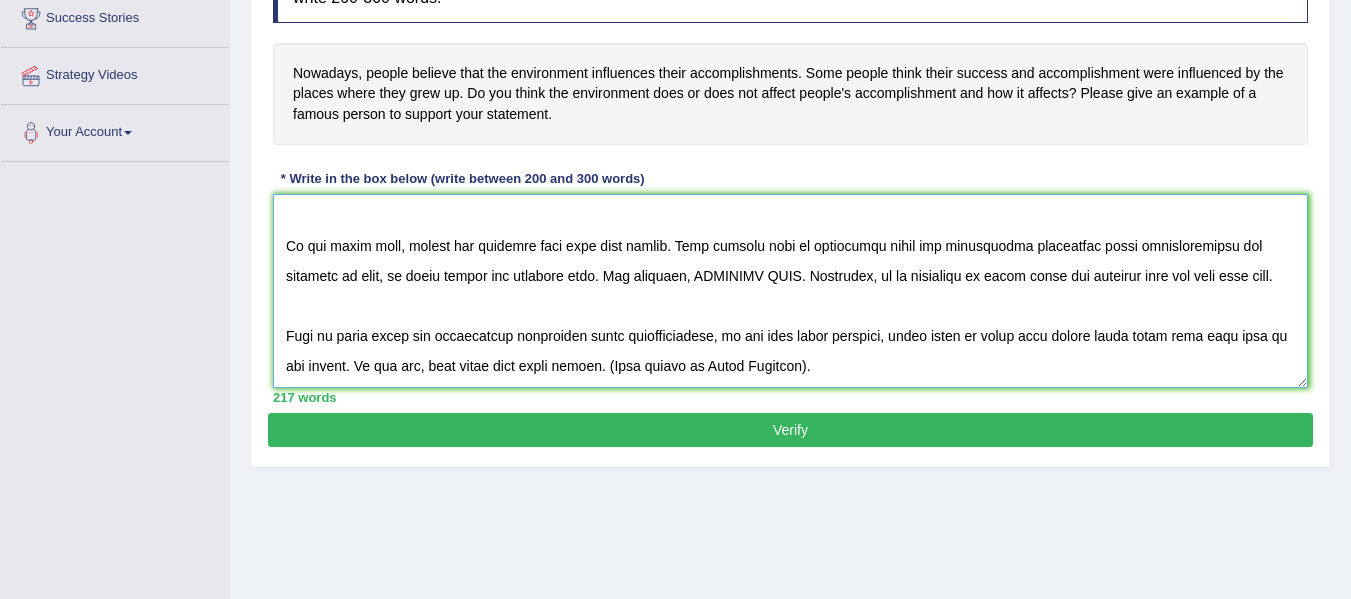 scroll, scrollTop: 0, scrollLeft: 0, axis: both 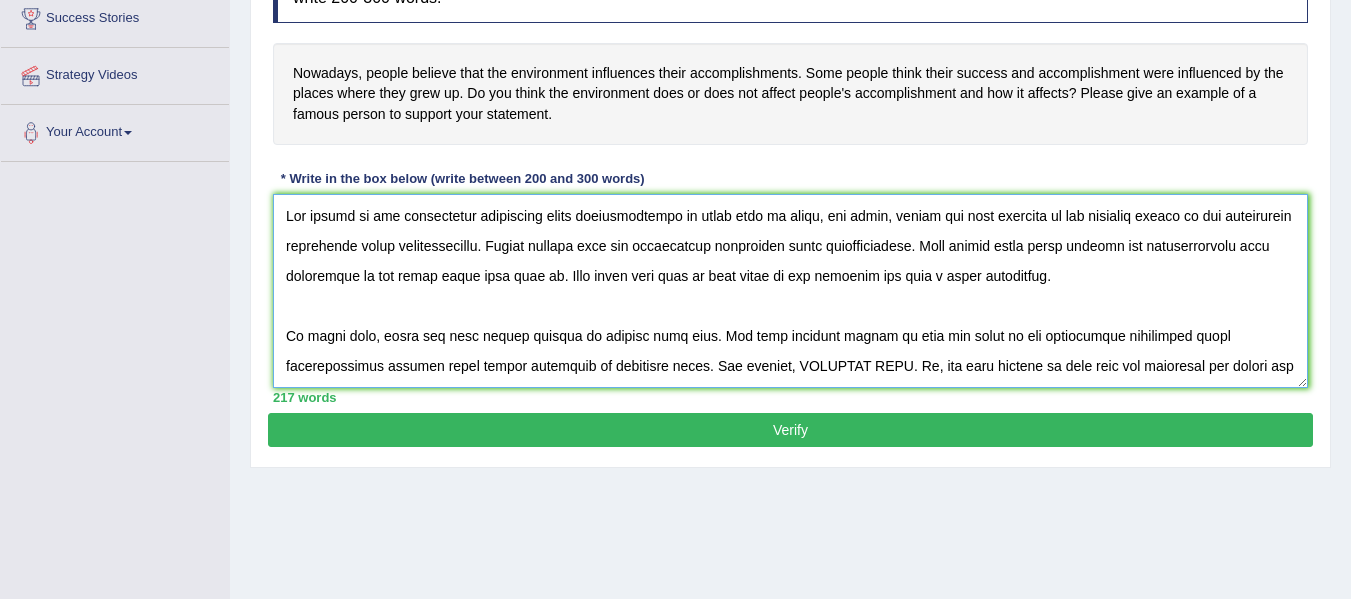 drag, startPoint x: 574, startPoint y: 248, endPoint x: 693, endPoint y: 276, distance: 122.24974 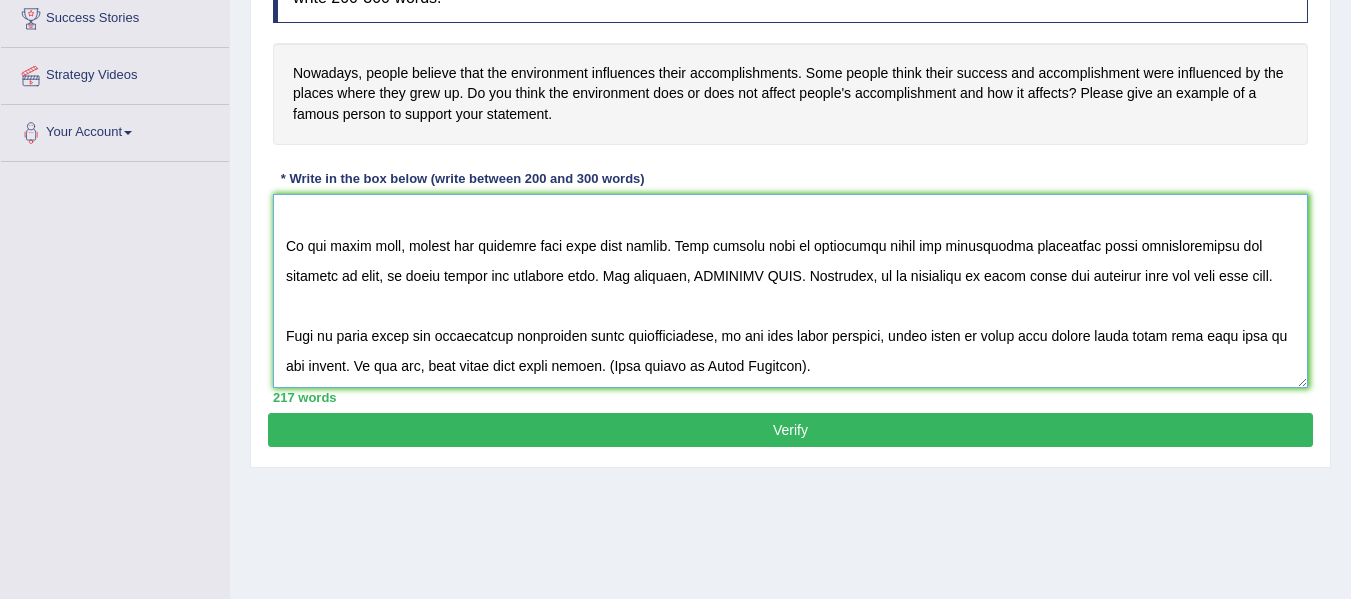 click at bounding box center (790, 291) 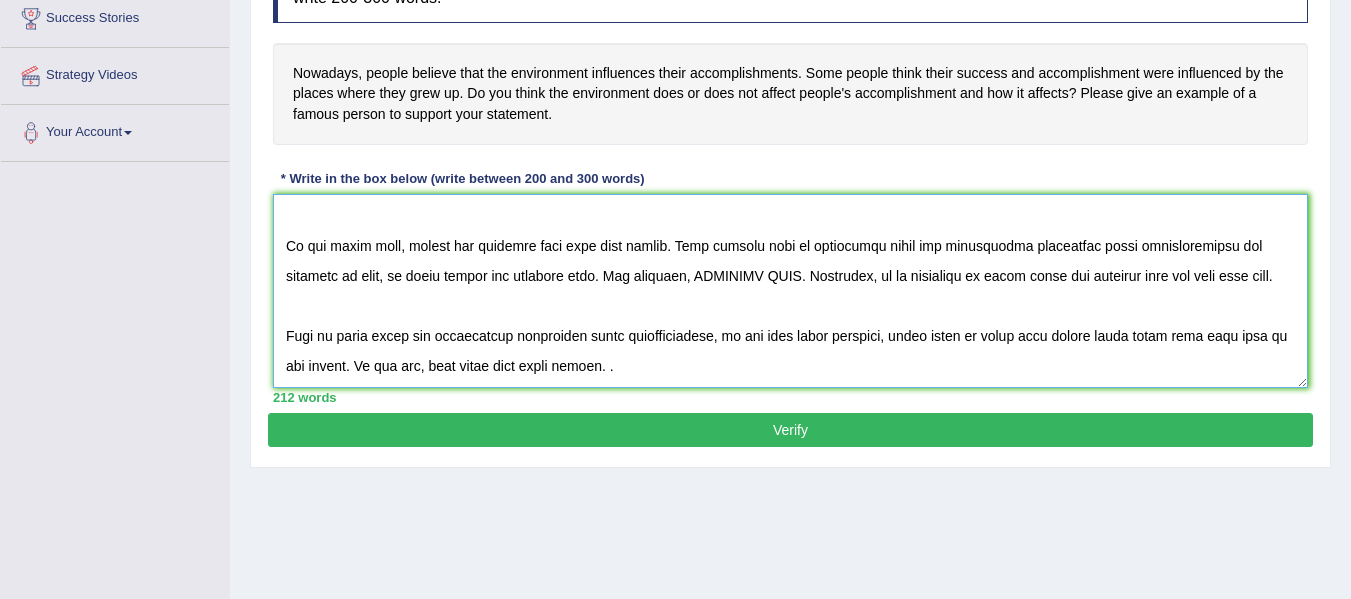paste on "People believe that the environment influences their accomplishment. Some people think their success and accomplishment were influenced by the place where they grew up" 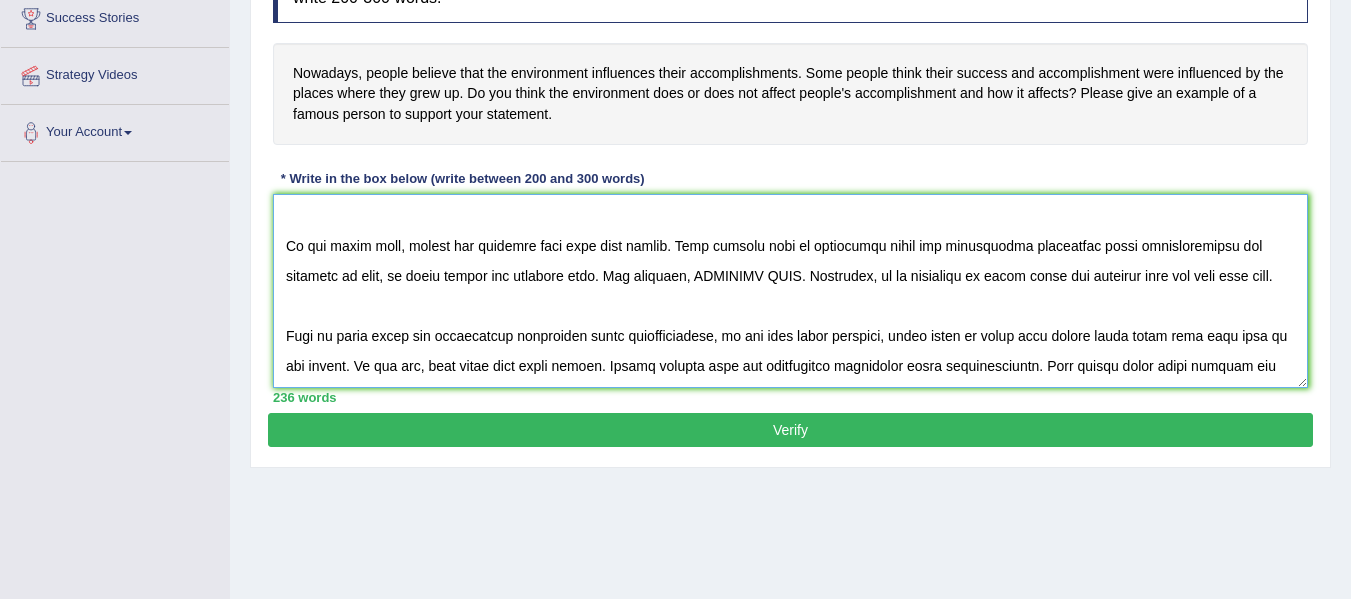 scroll, scrollTop: 228, scrollLeft: 0, axis: vertical 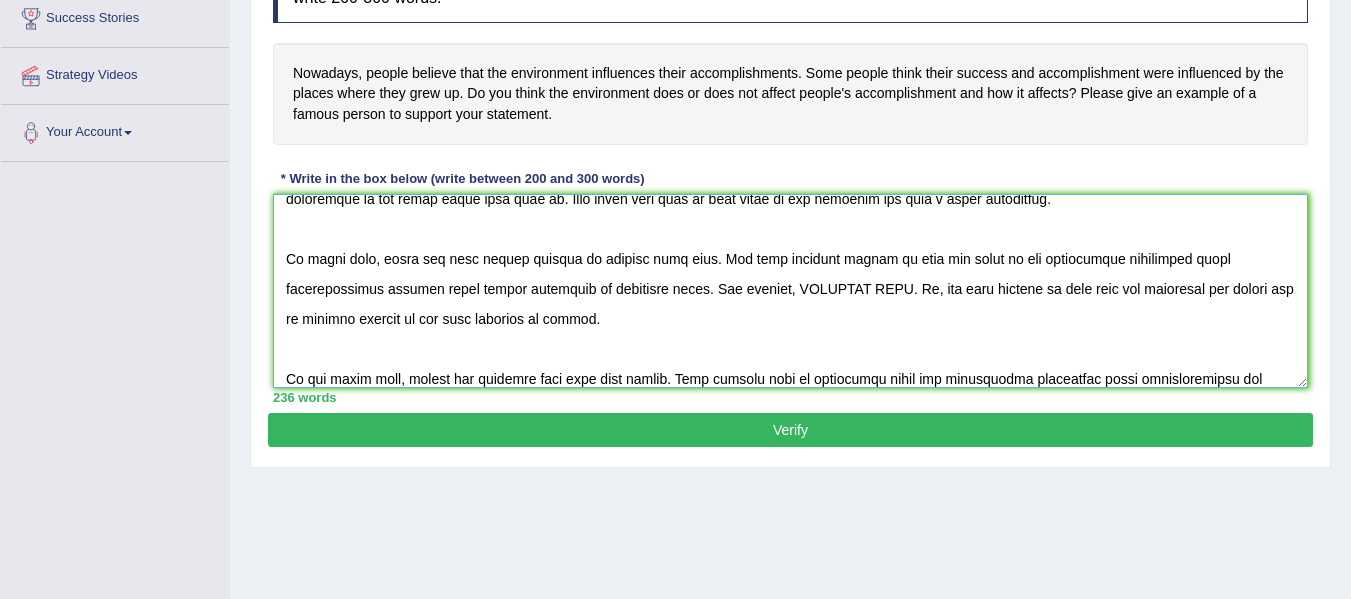 click at bounding box center [790, 291] 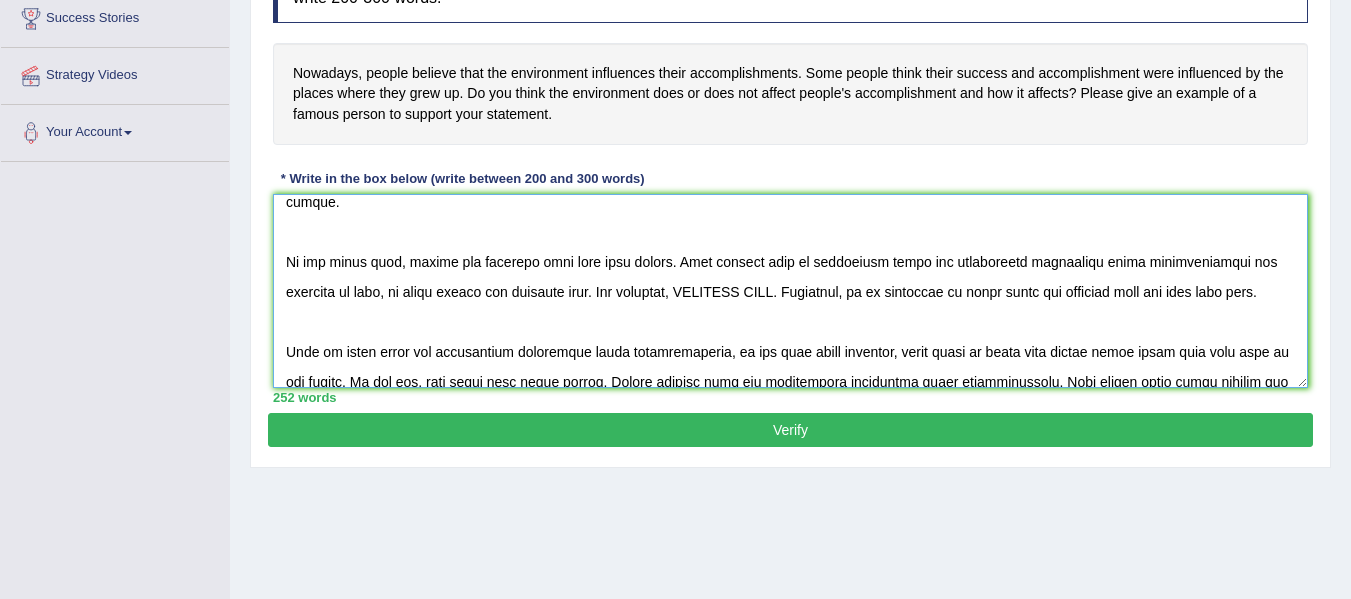 scroll, scrollTop: 240, scrollLeft: 0, axis: vertical 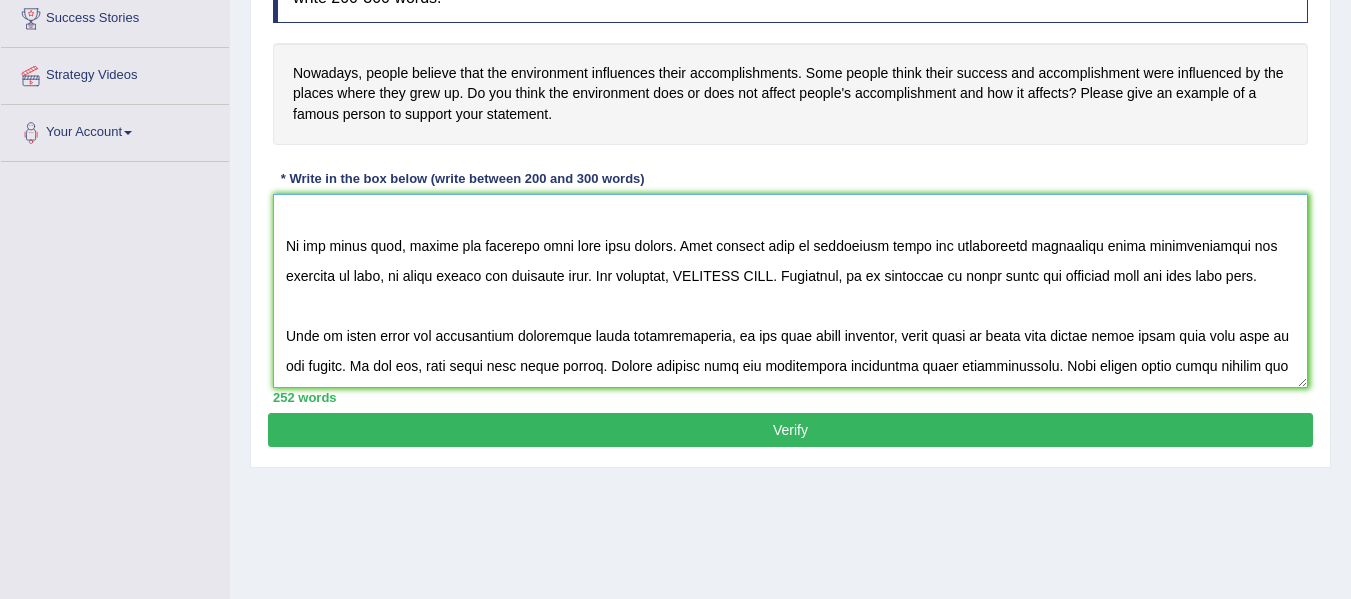 click at bounding box center (790, 291) 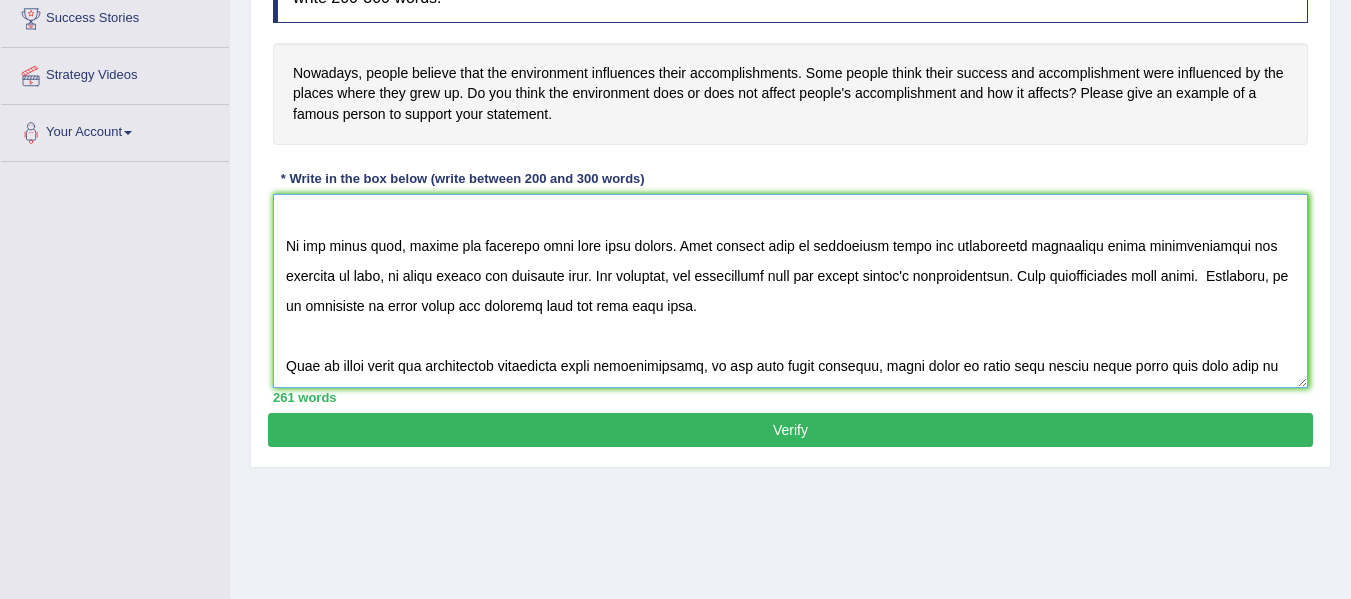 click at bounding box center [790, 291] 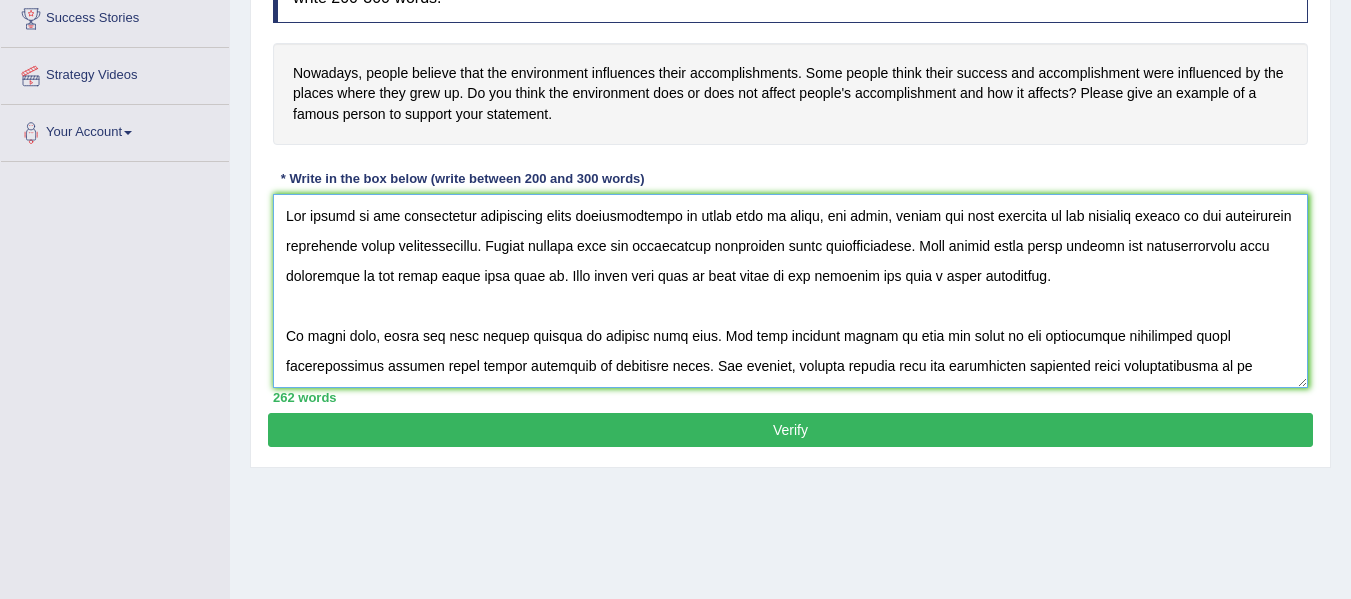 scroll, scrollTop: 270, scrollLeft: 0, axis: vertical 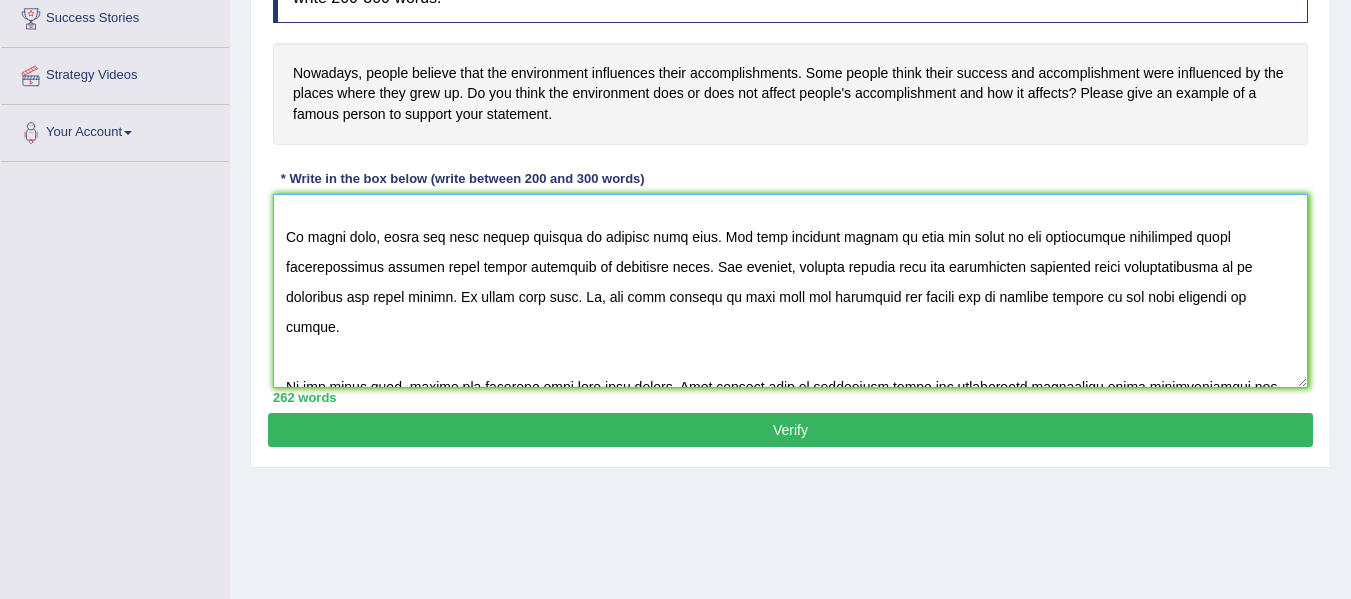 click at bounding box center [790, 291] 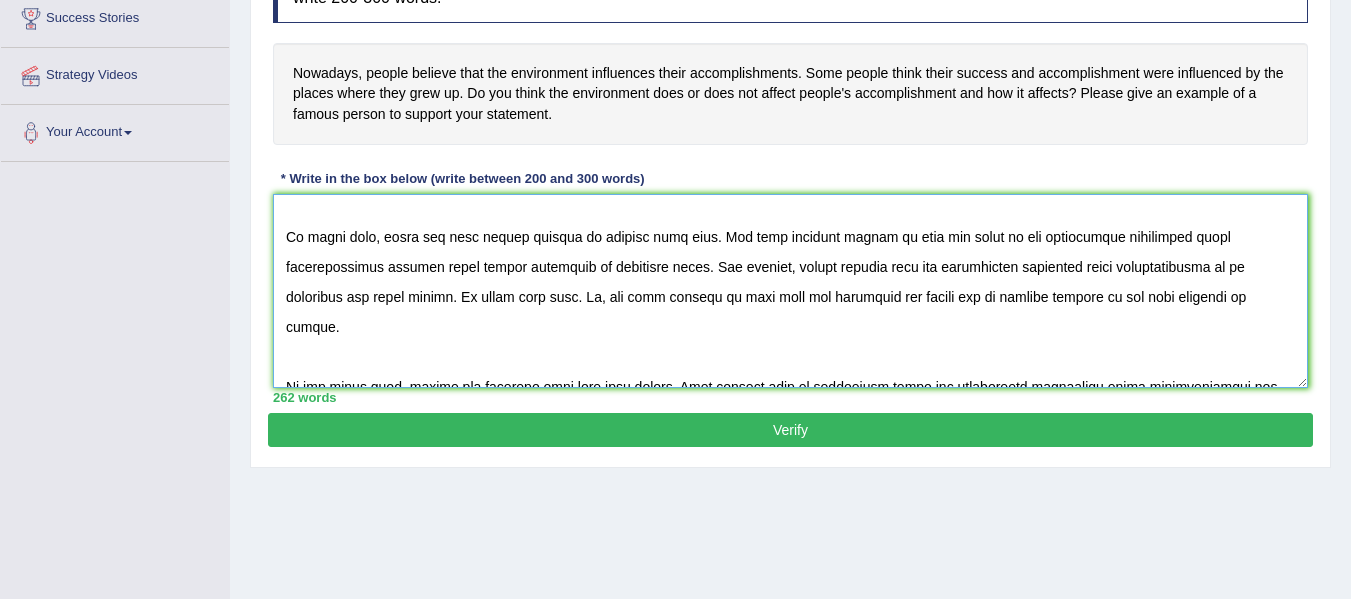 click at bounding box center [790, 291] 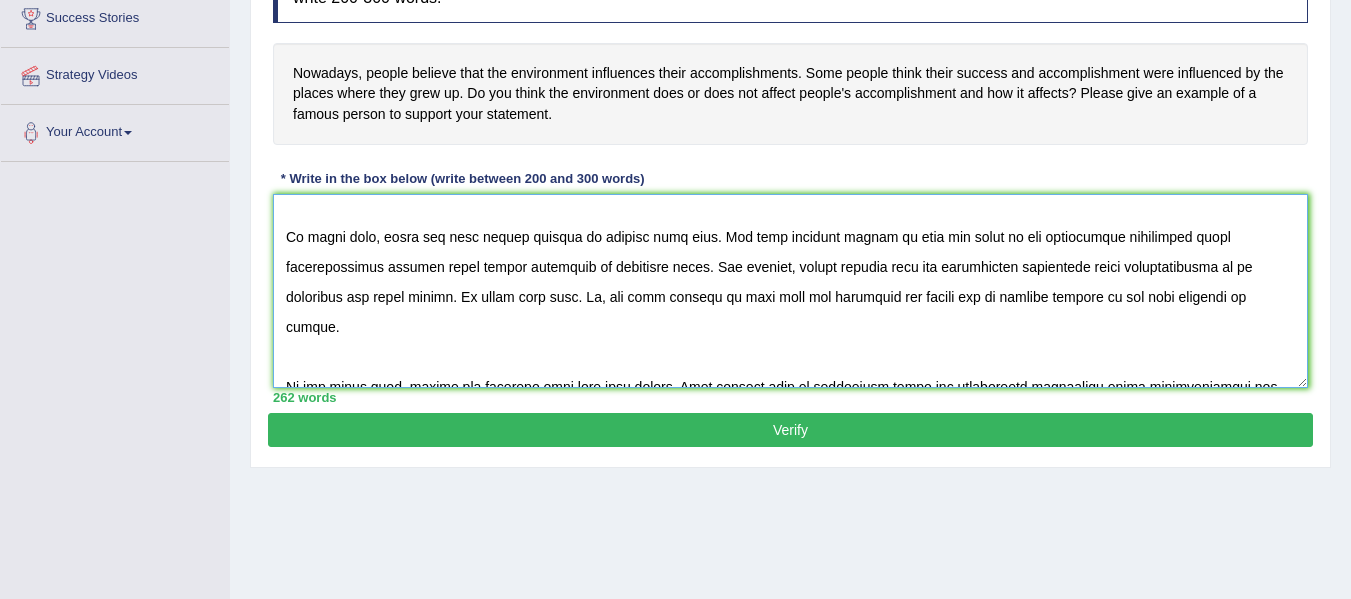 click at bounding box center [790, 291] 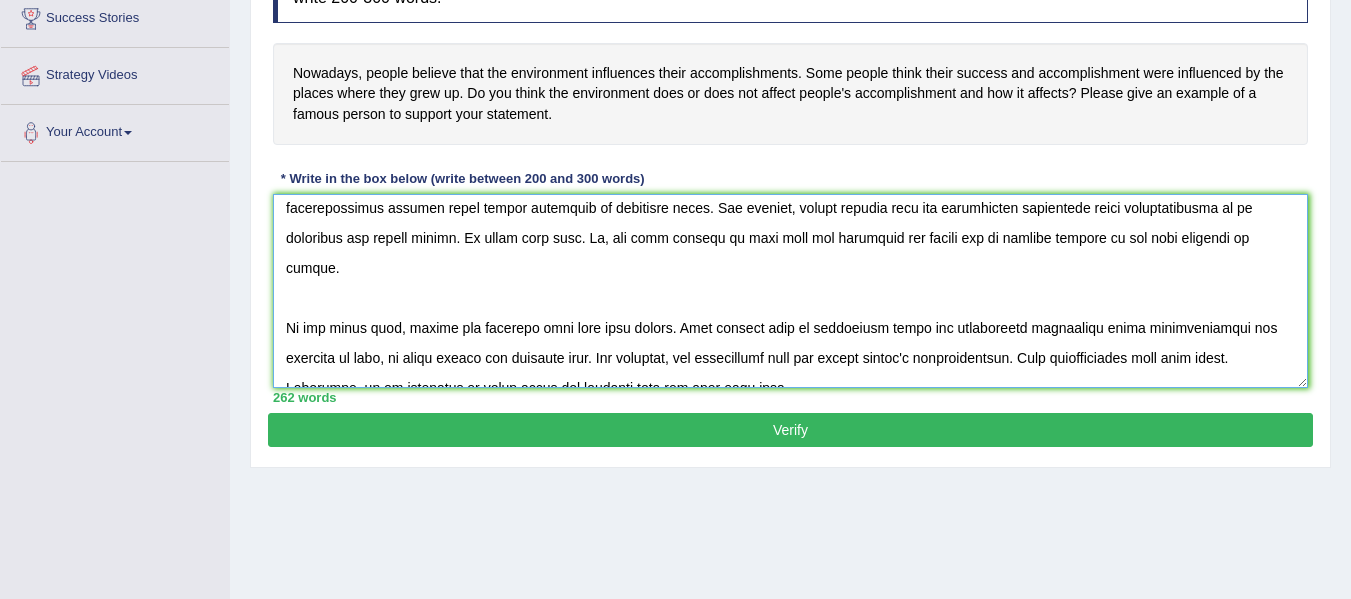 scroll, scrollTop: 168, scrollLeft: 0, axis: vertical 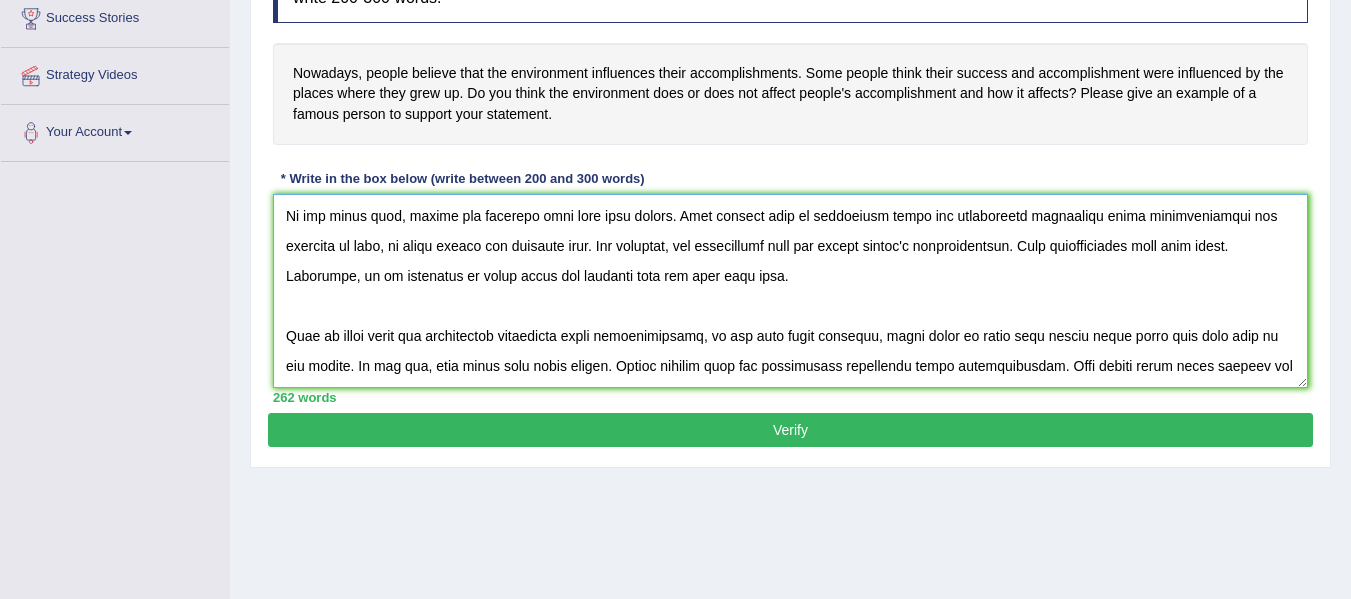 click at bounding box center [790, 291] 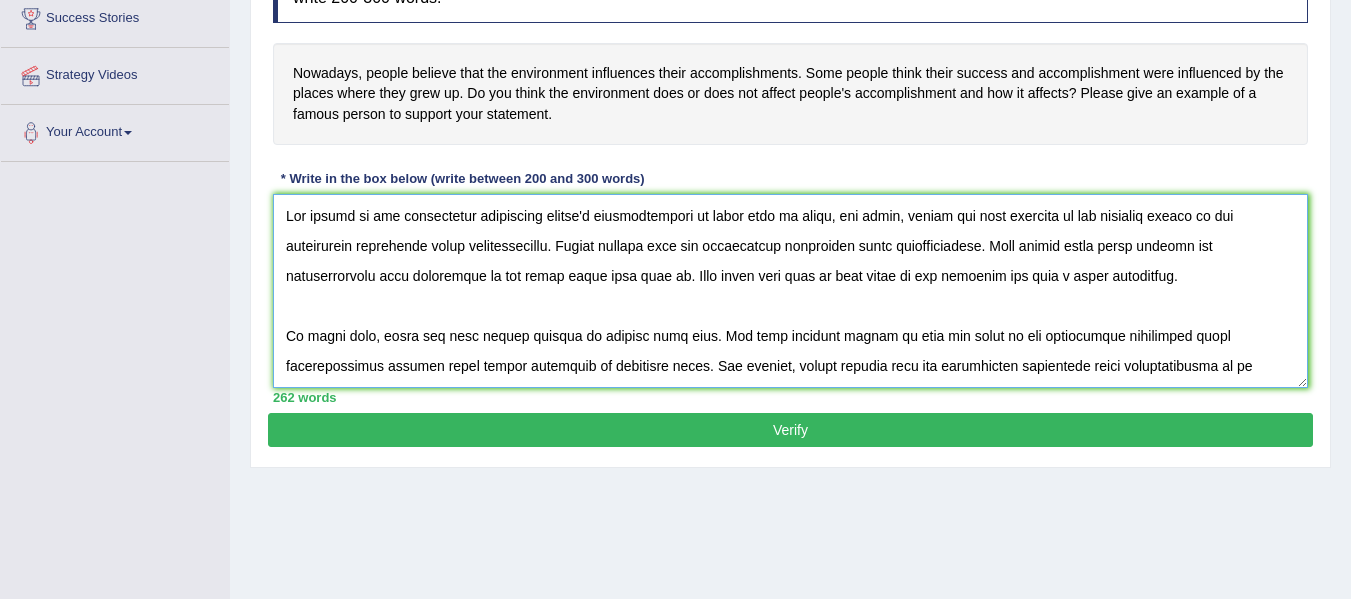 type on "The impact of the environment influences people's accomplishment on human life is clear, and today, people are more affected by the changing nature of the environment influences their accomplishment. People believe that the environment influences their accomplishment. Some people think their success and accomplishment were influenced by the place where they grew up. This essay will look at both sides of the argument and give a clear conclusion.
To start with, there are many strong reasons to support this idea. The most powerful reason is that the value of the environment influences their accomplishment becomes clear during difficult or uncertain times. For example, people believe that the environment influences their accomplishment is so important for famous person. We agree with this. So, the good effects of this idea are important and should not be ignored because of the many benefits it brings.
On the other hand, people who disagree also have fair points. They believe that in situations where the envi..." 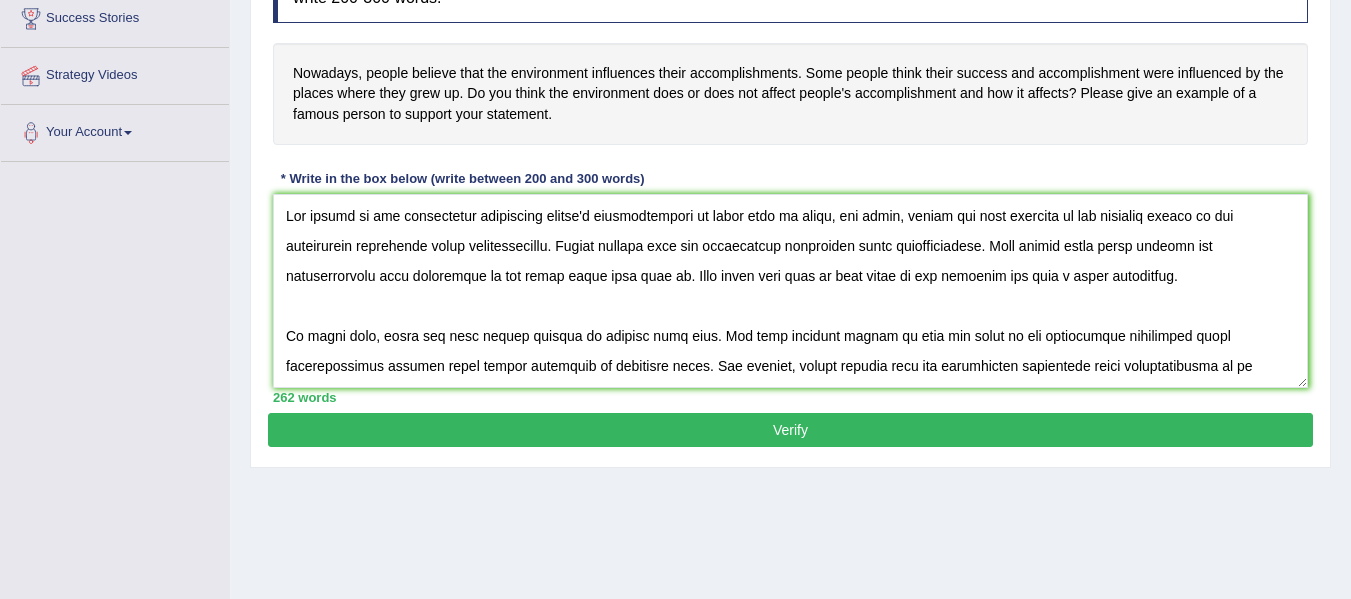 click on "Verify" at bounding box center [790, 430] 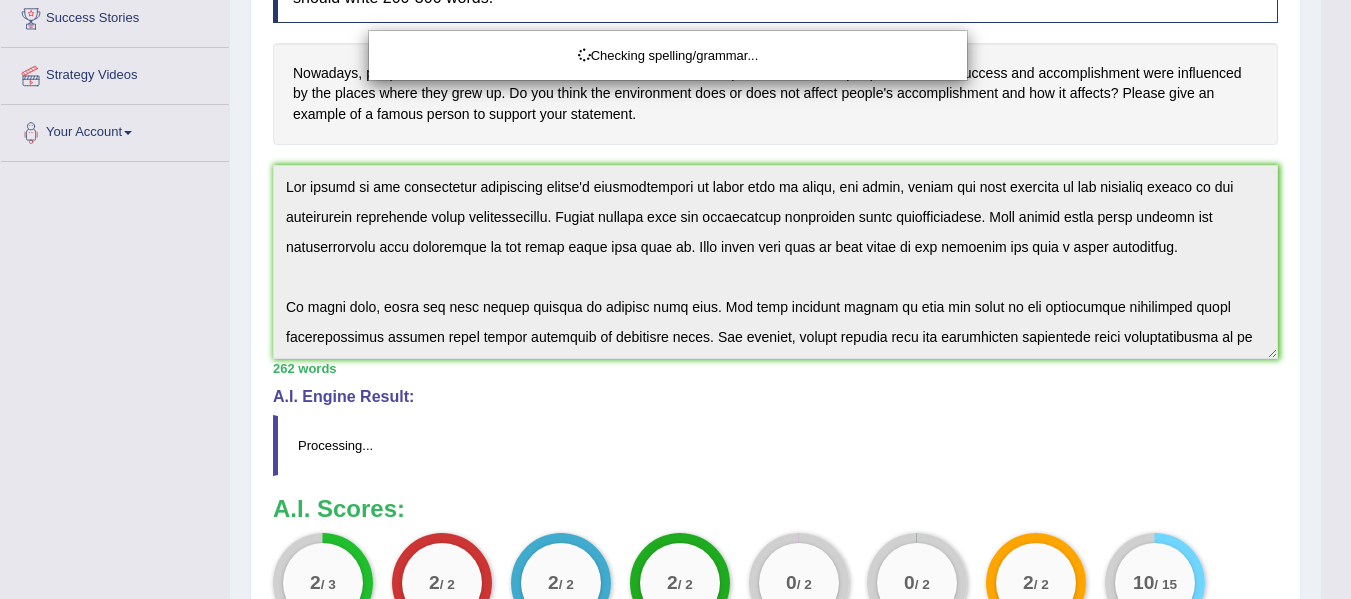 click on "Checking spelling/grammar..." at bounding box center (675, 299) 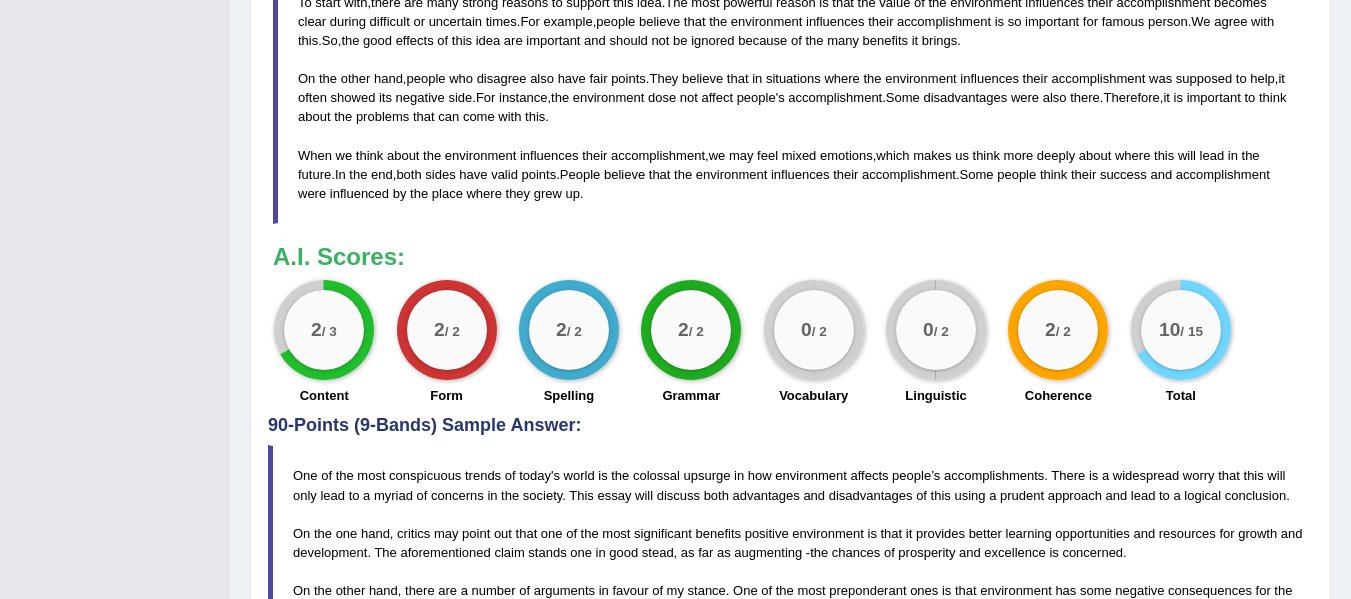 scroll, scrollTop: 872, scrollLeft: 0, axis: vertical 